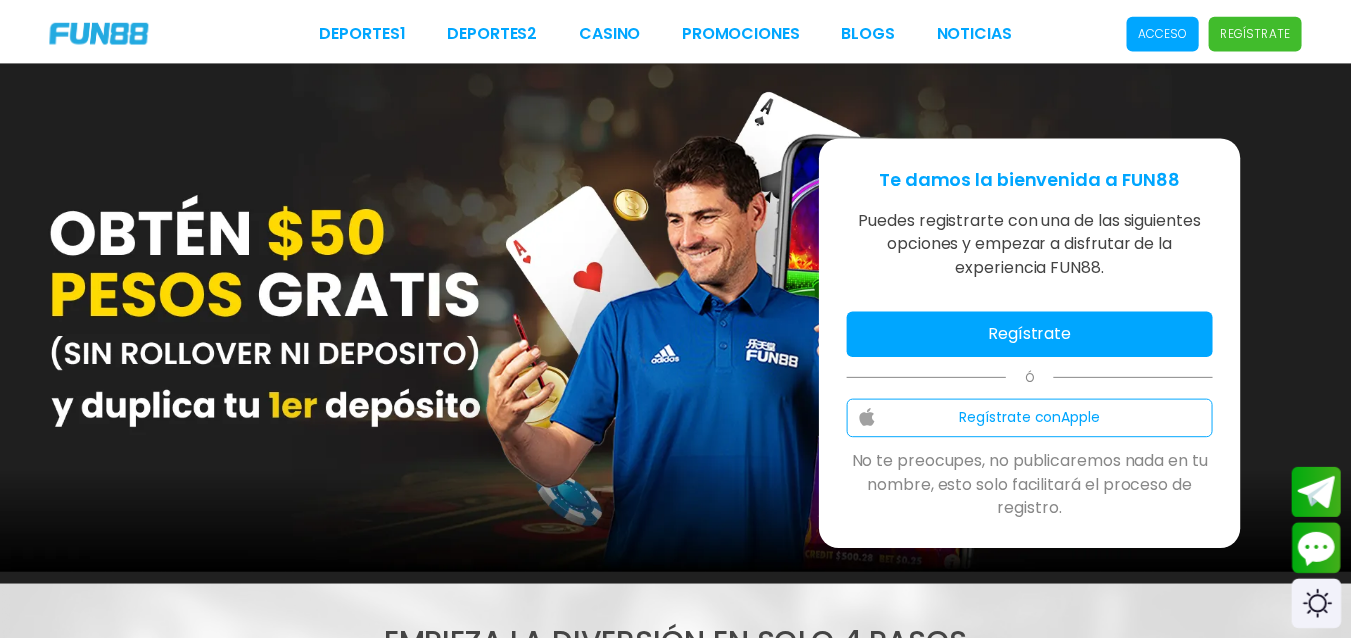 scroll, scrollTop: 0, scrollLeft: 0, axis: both 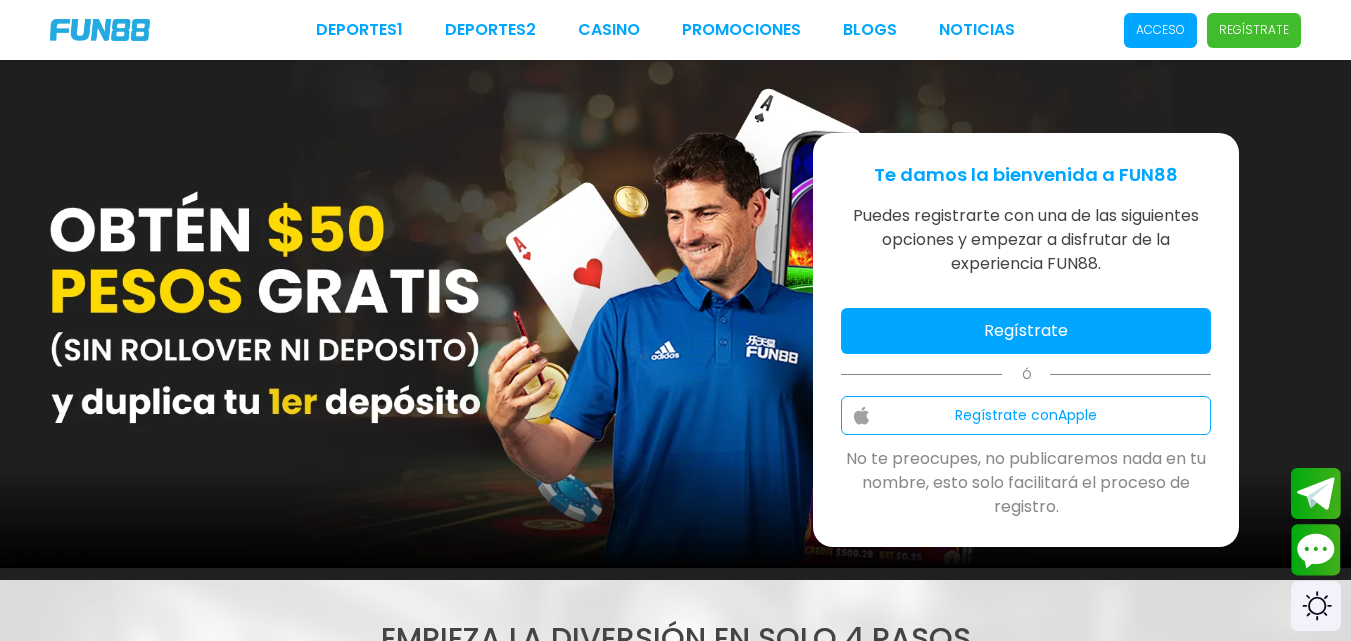 click on "Regístrate" at bounding box center [1026, 331] 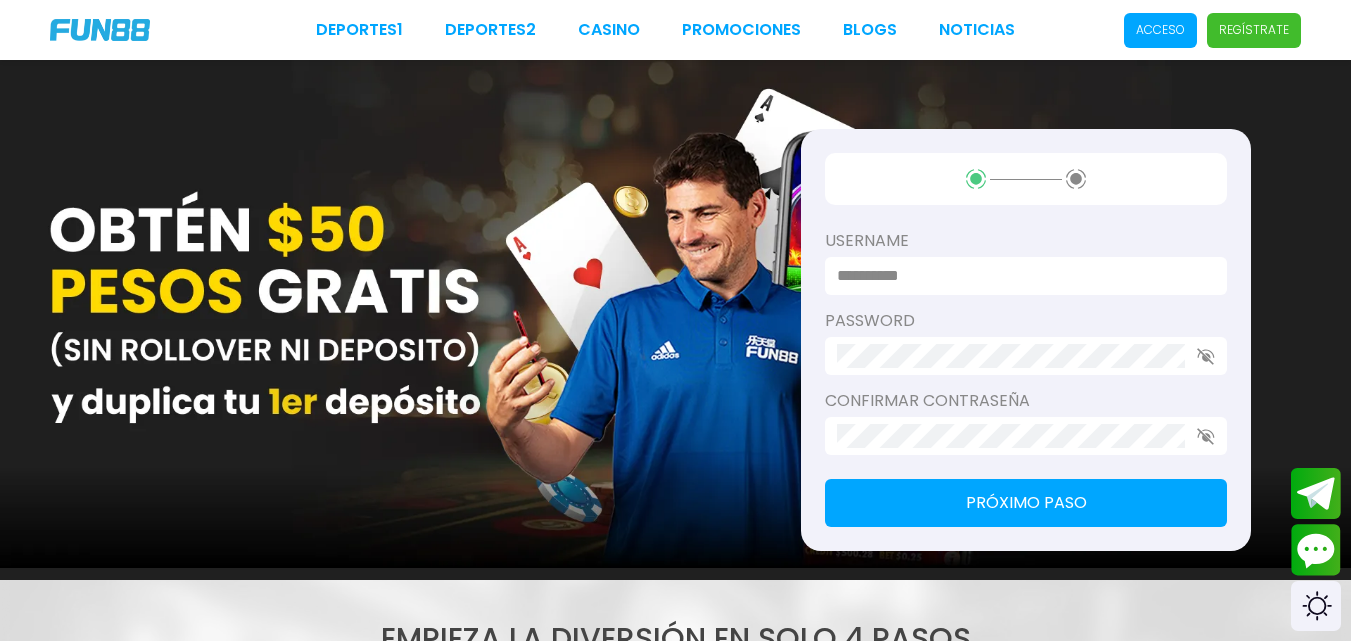 type on "********" 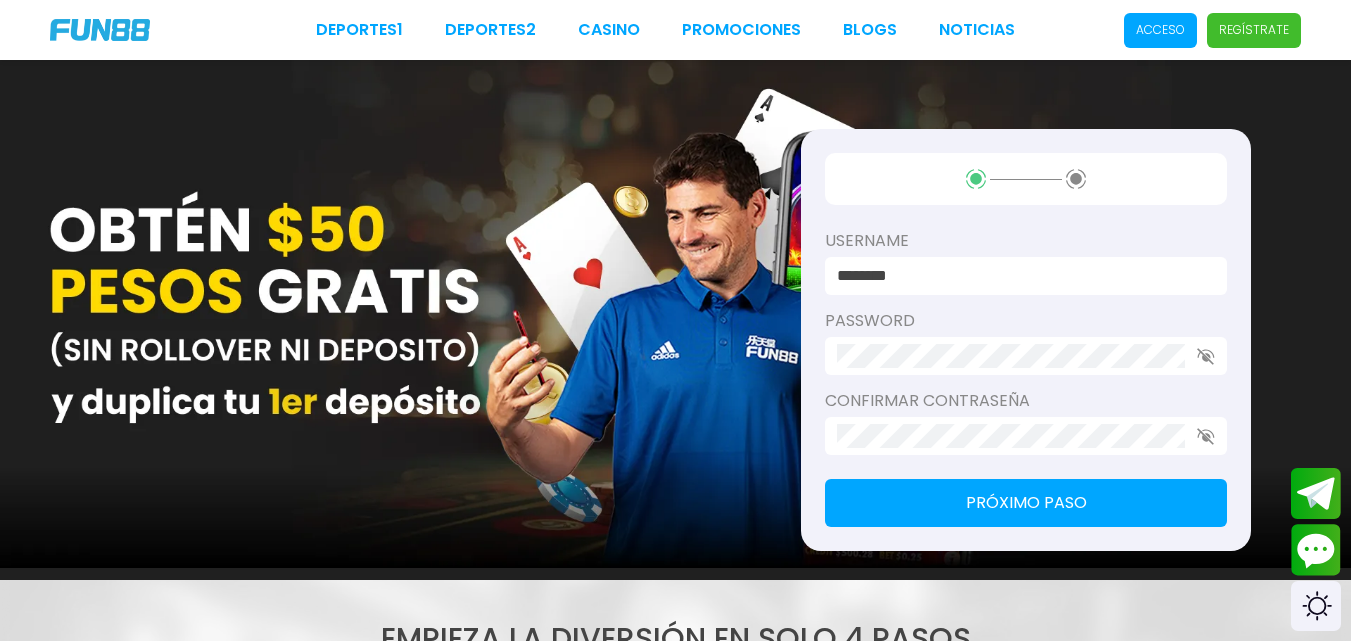 click on "Próximo paso" at bounding box center [1026, 503] 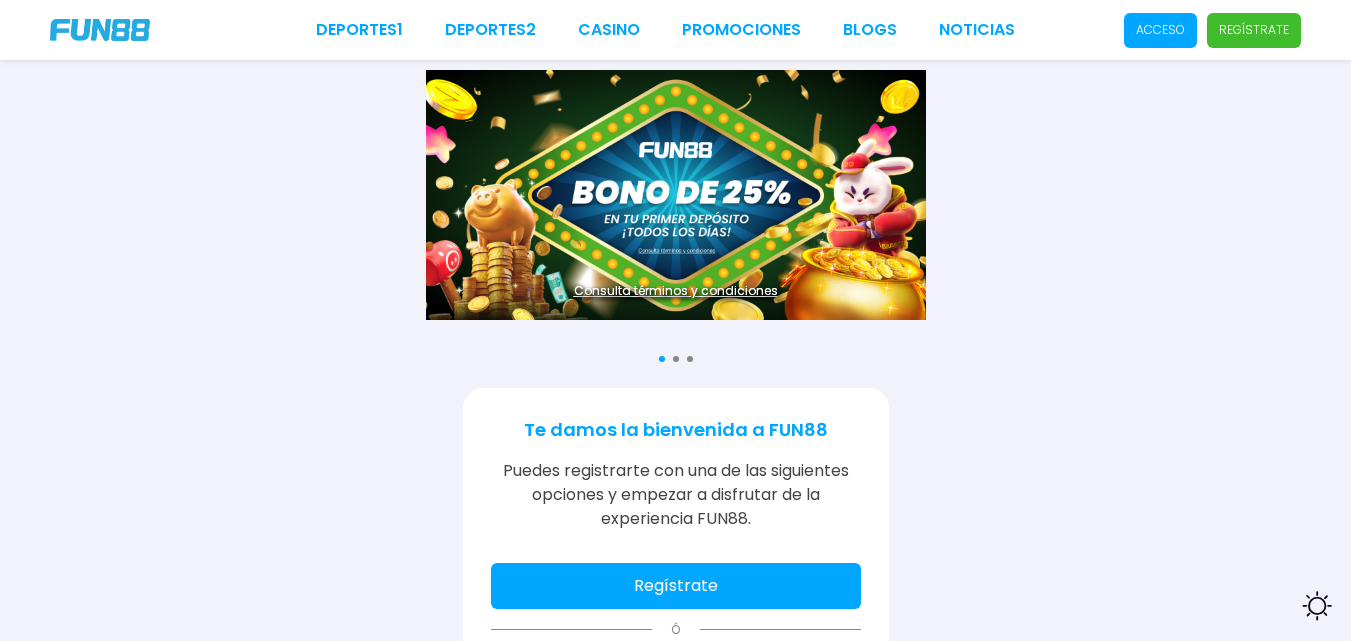 click on "Regístrate" at bounding box center (676, 586) 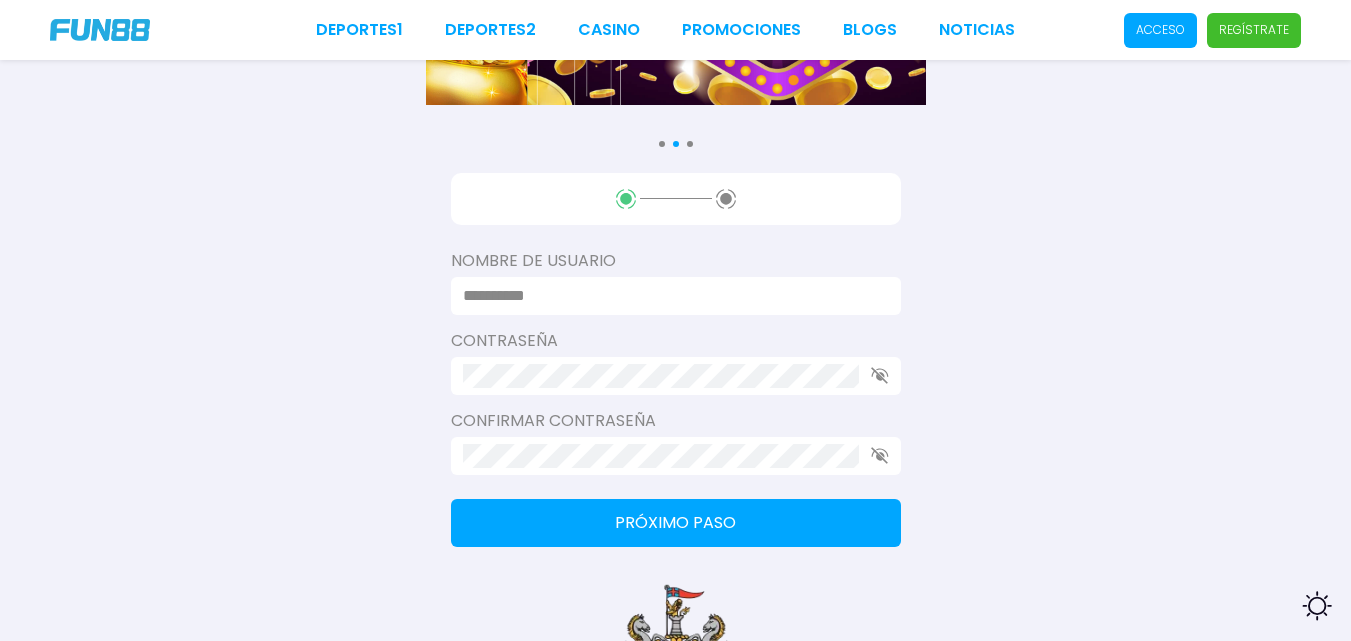 scroll, scrollTop: 216, scrollLeft: 0, axis: vertical 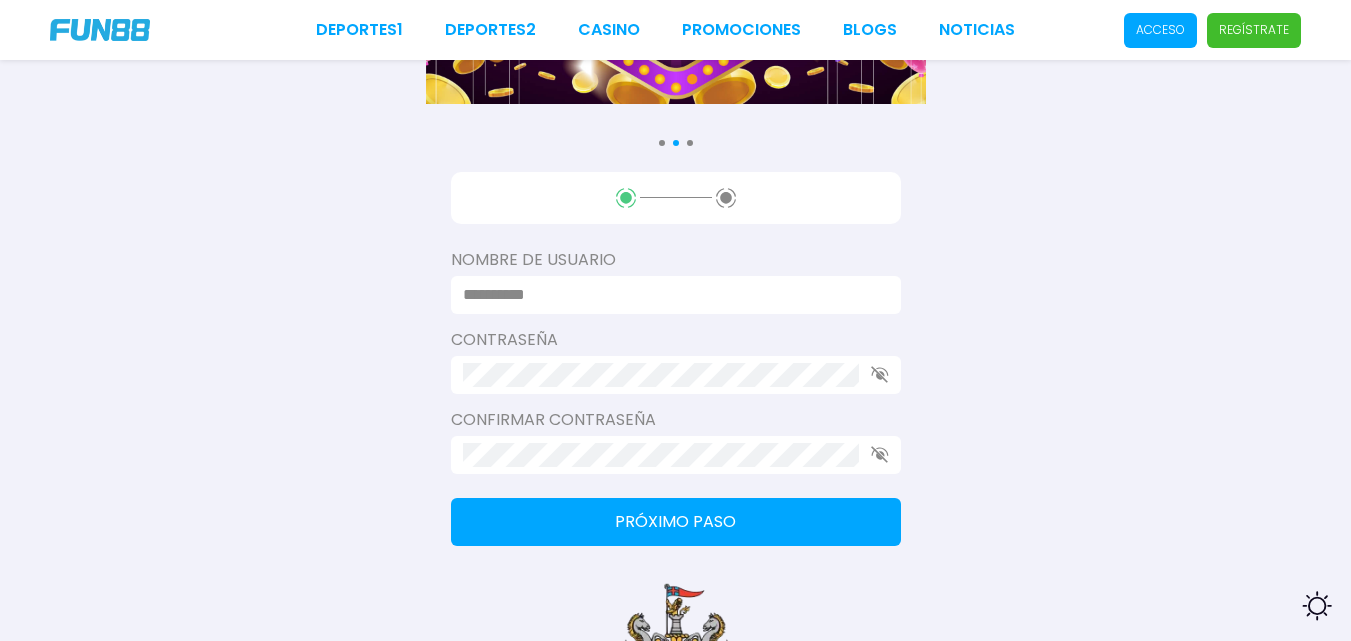 click at bounding box center [670, 295] 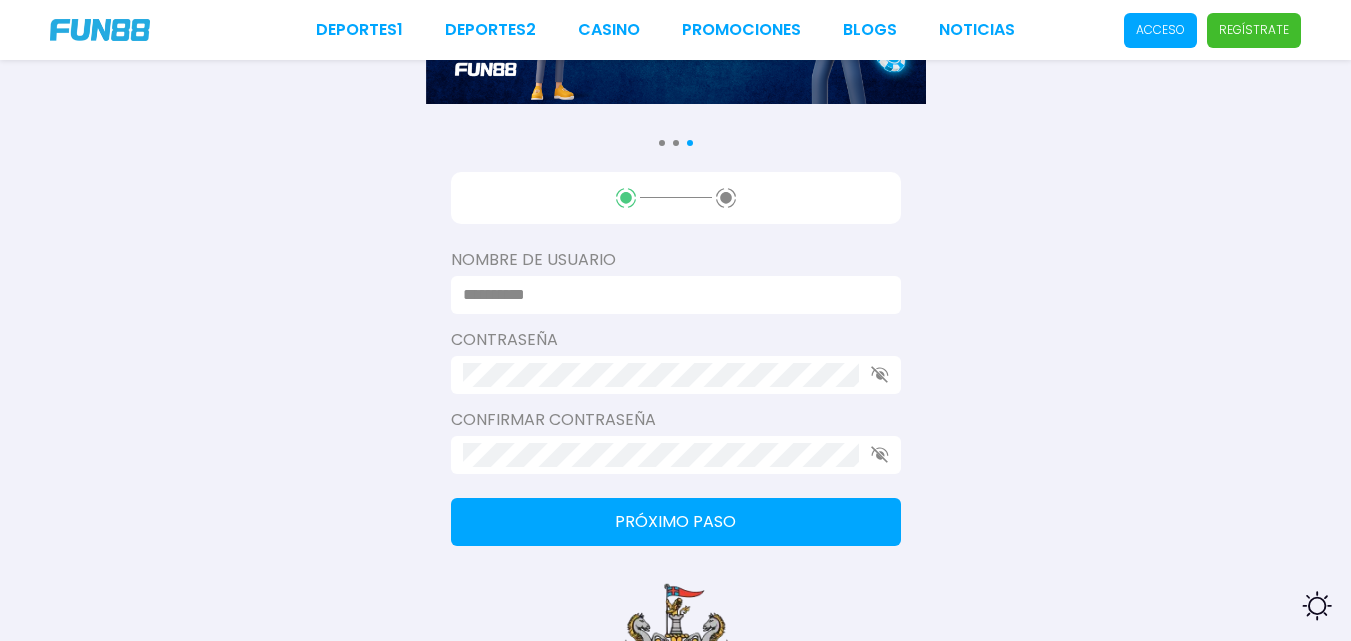 click on "Consulta términos y condiciones Consulta términos y condiciones Nombre de usuario Contraseña Confirmar contraseña Próximo paso Newcastle United FC" at bounding box center (675, 272) 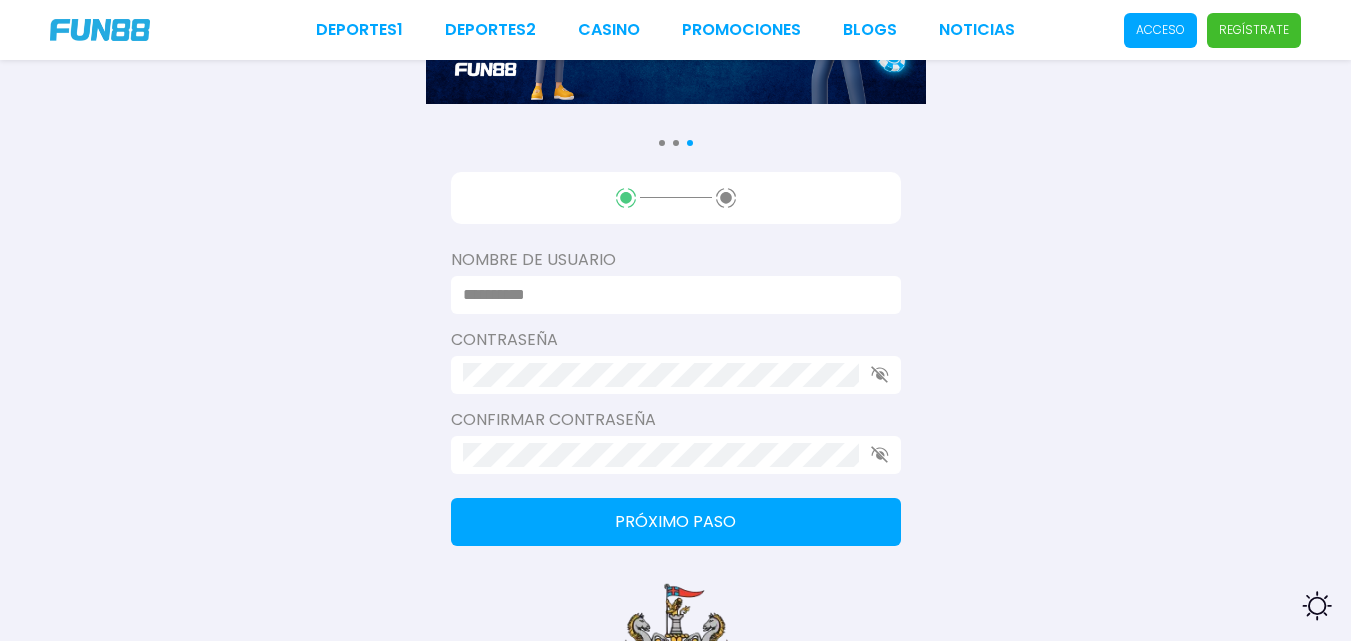 click at bounding box center [670, 295] 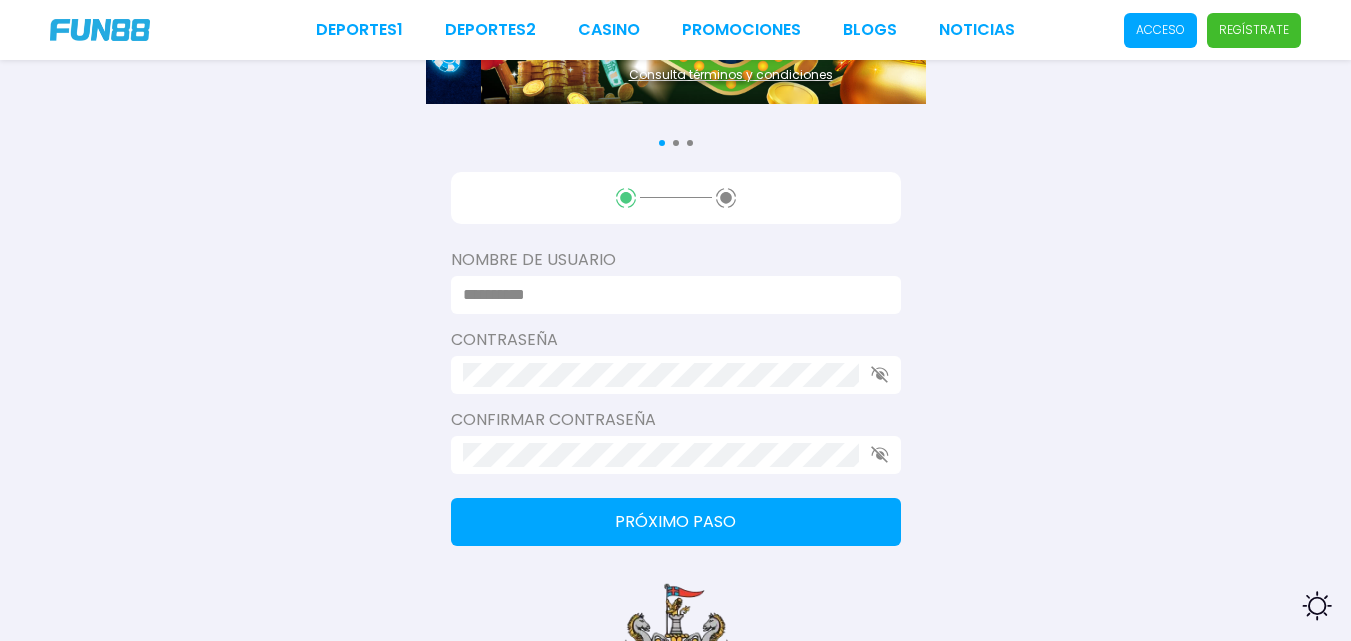 click at bounding box center (670, 295) 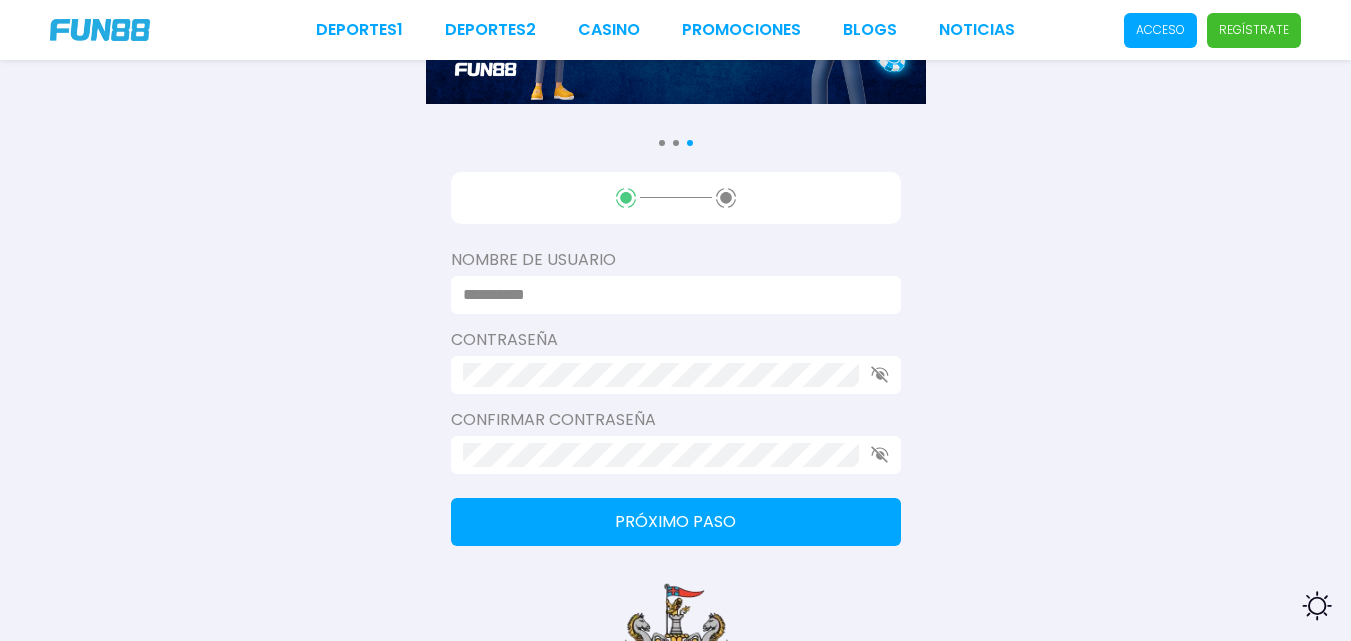 click at bounding box center [670, 295] 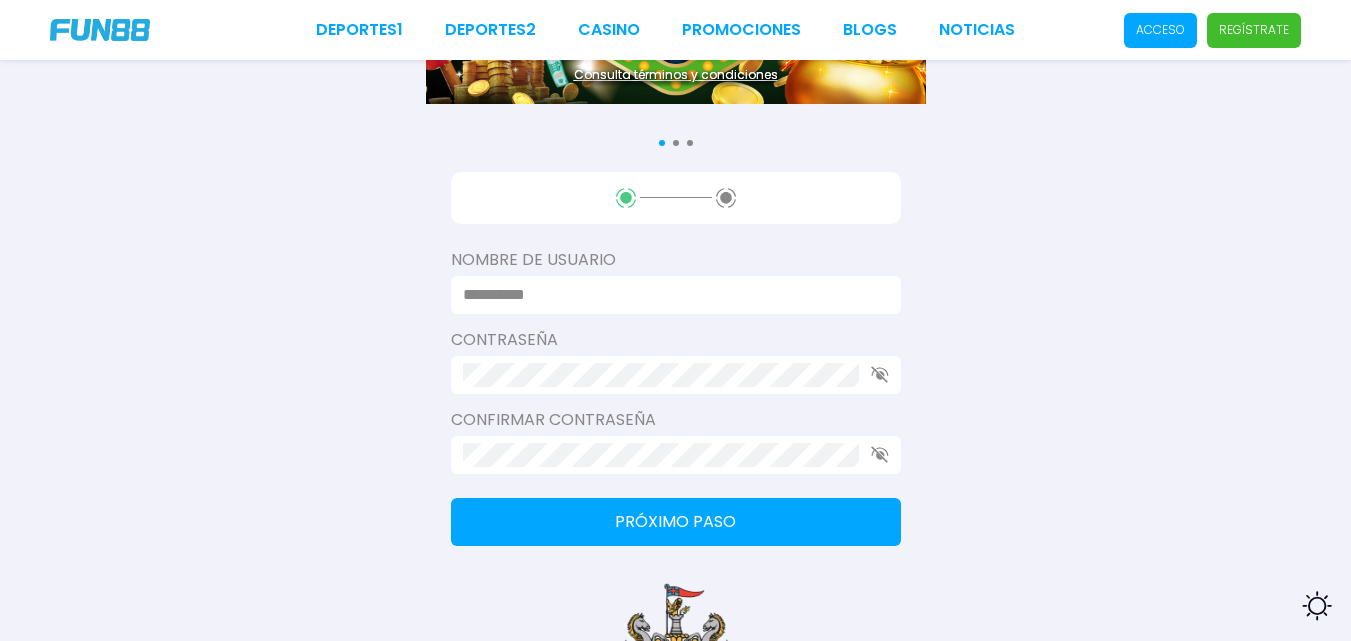 click at bounding box center (670, 295) 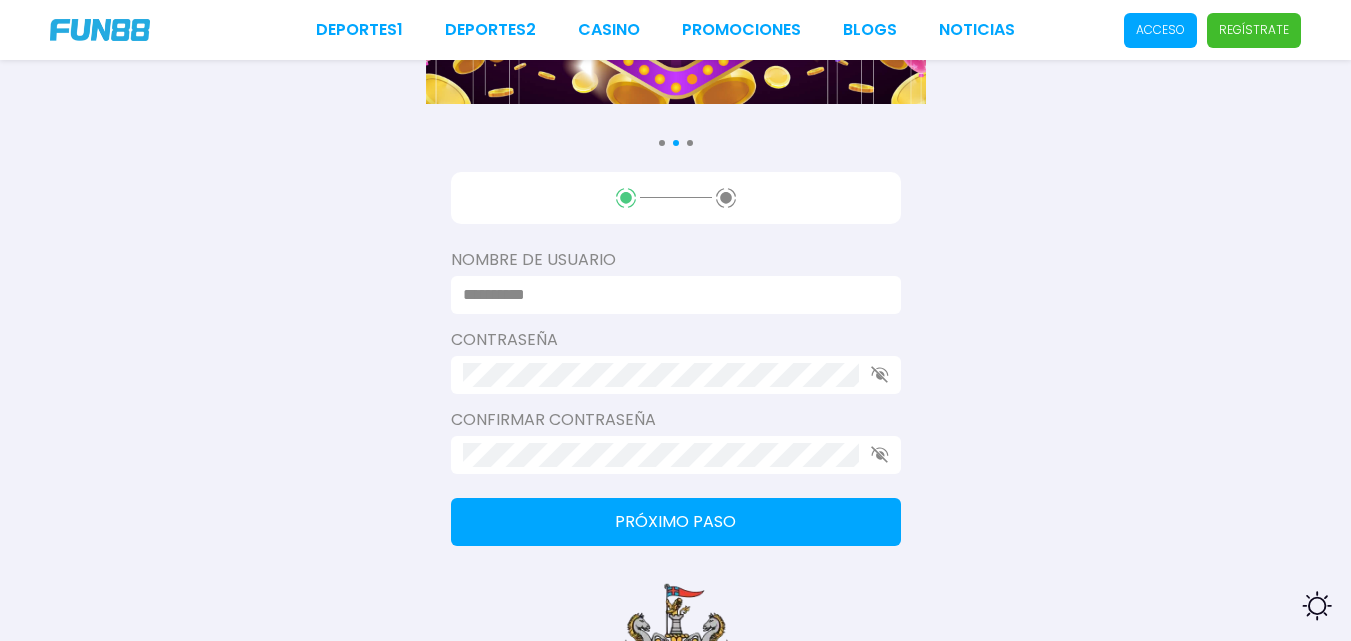 click at bounding box center (670, 295) 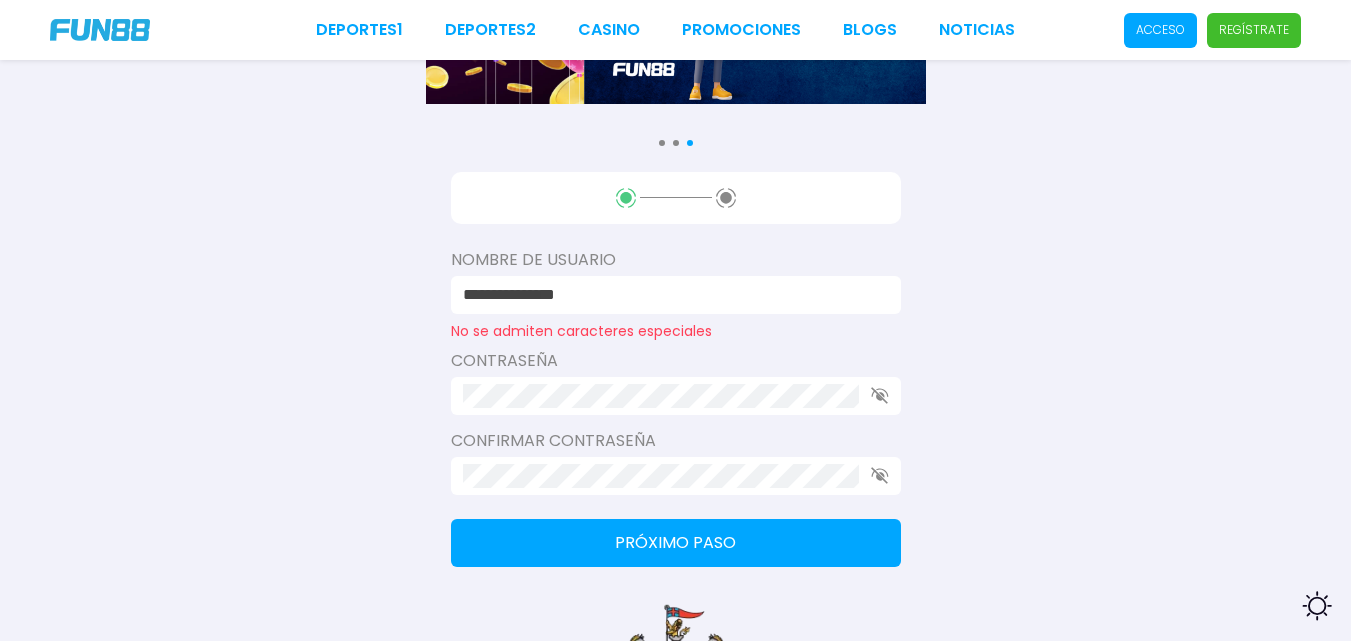 click at bounding box center (676, 396) 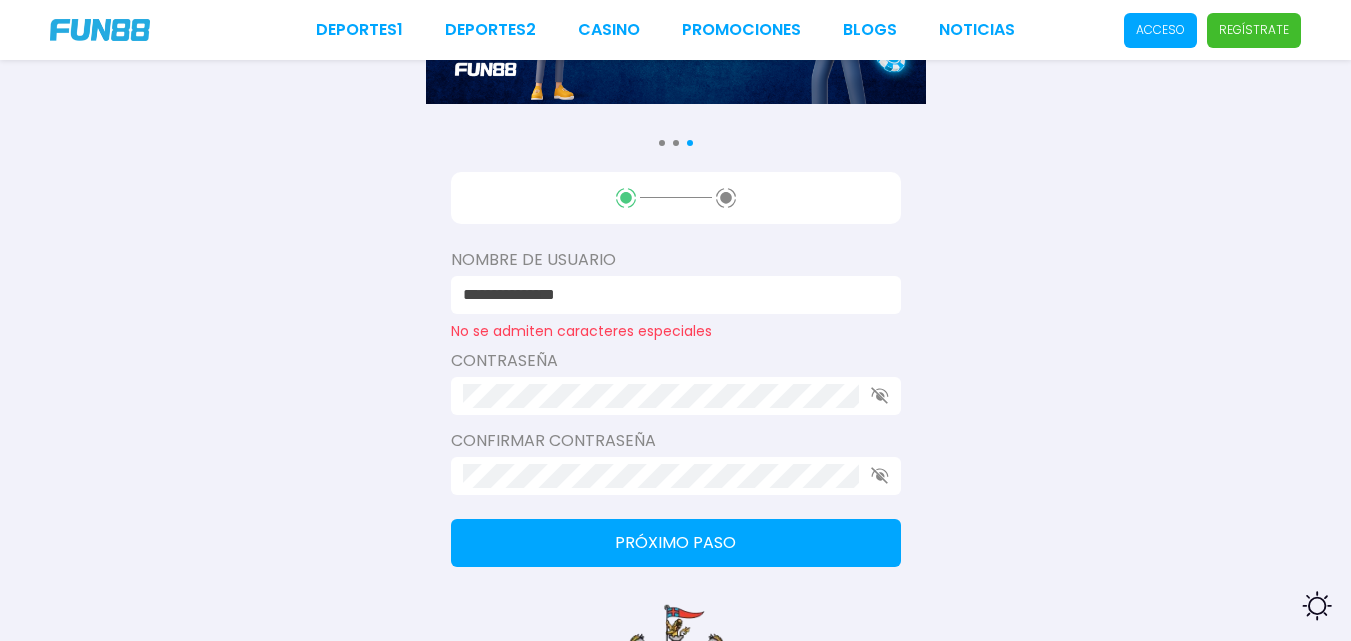 click on "**********" at bounding box center (670, 295) 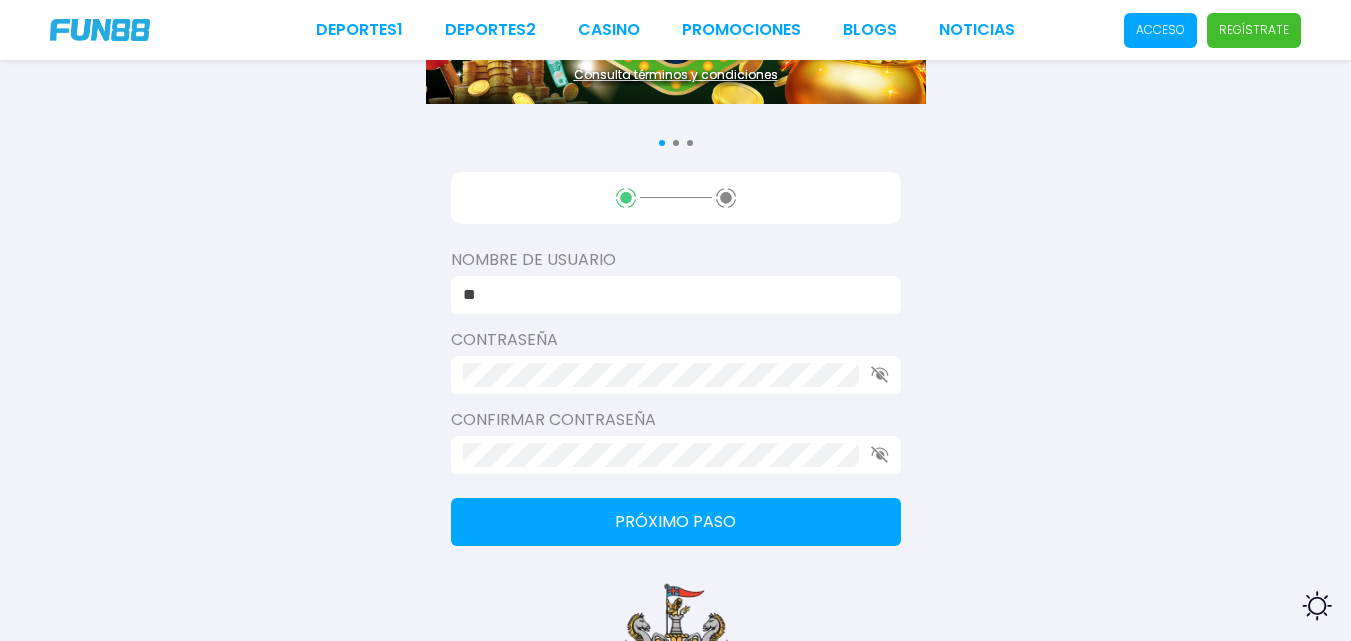 type on "*" 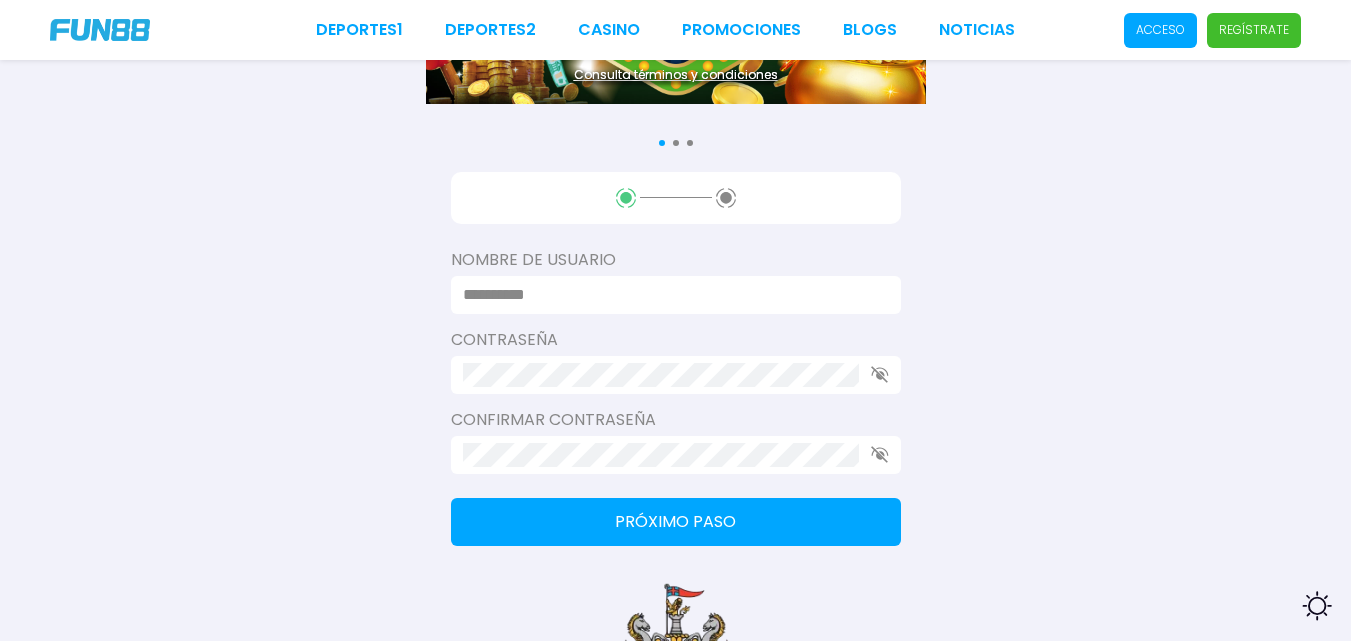 click at bounding box center [670, 295] 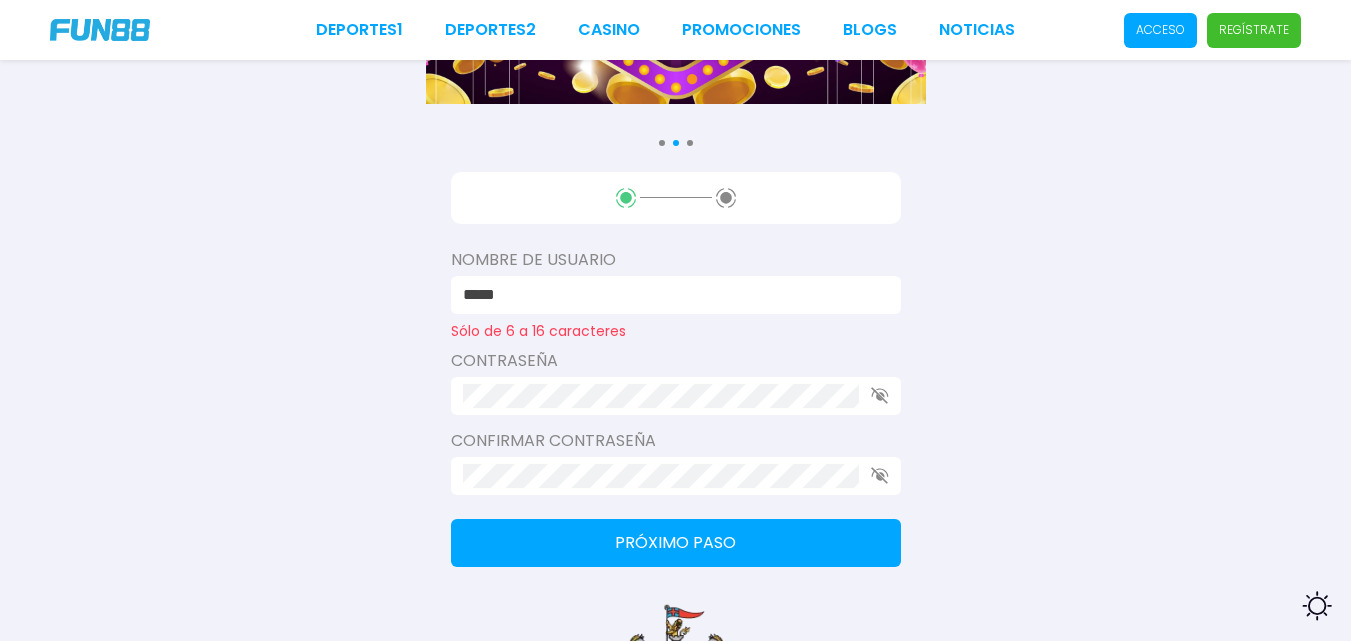 click on "Contraseña" at bounding box center (676, 382) 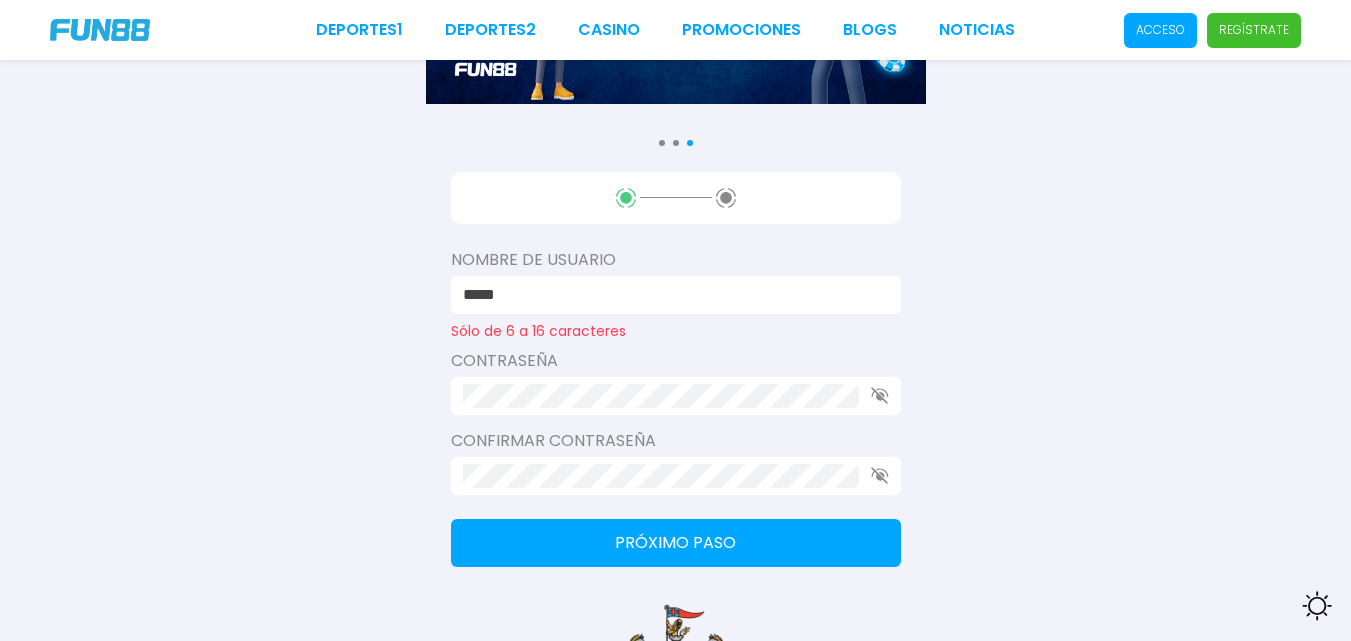 click on "Consulta términos y condiciones Consulta términos y condiciones Nombre de usuario ***** Sólo de 6 a 16 caracteres Contraseña Confirmar contraseña Próximo paso Newcastle United FC" at bounding box center (675, 282) 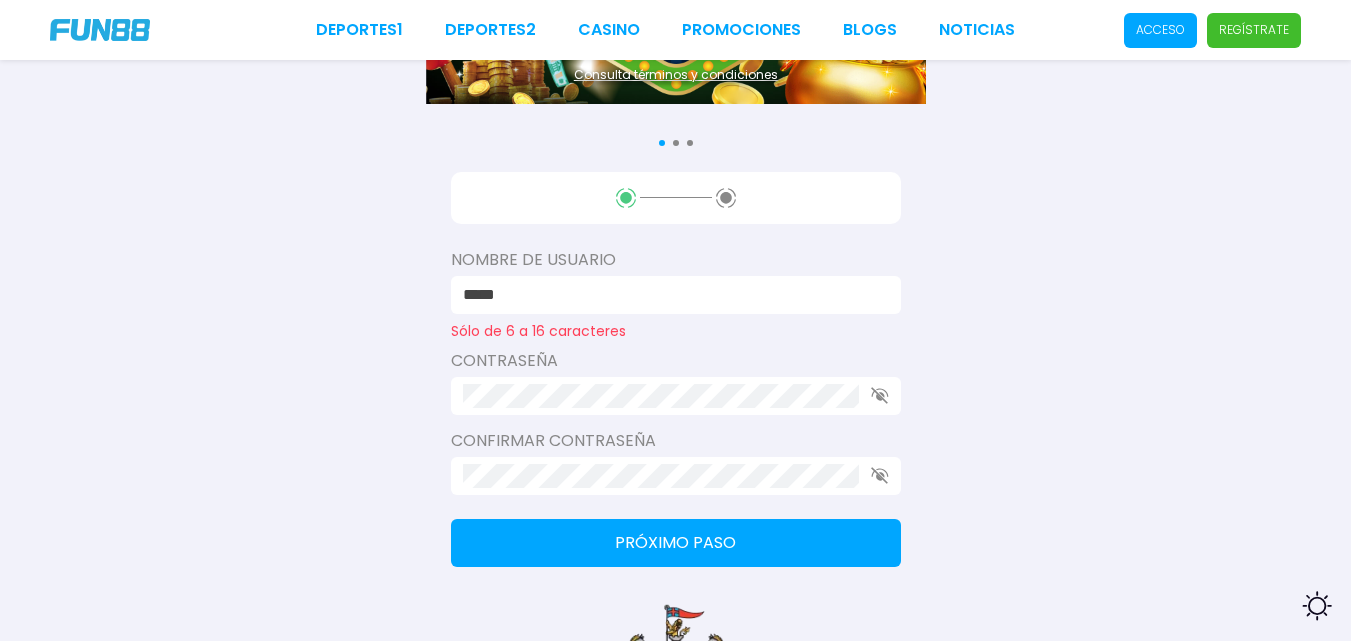 click on "Regístrate" at bounding box center [1254, 30] 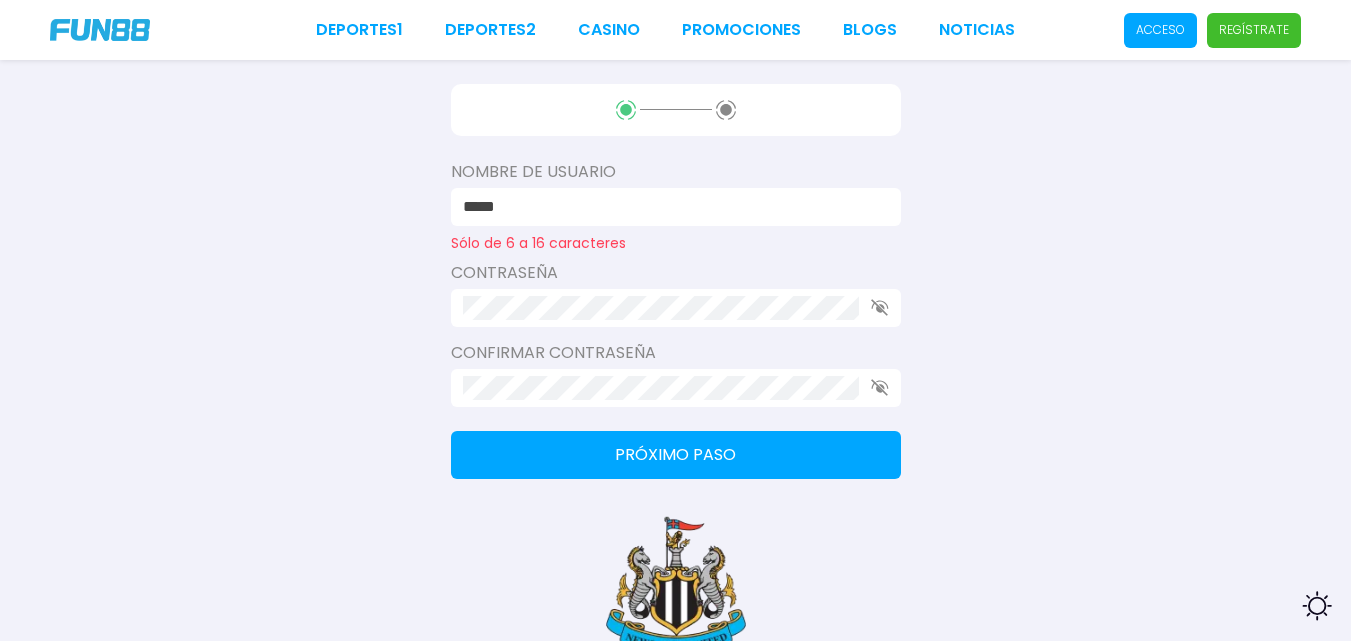 scroll, scrollTop: 284, scrollLeft: 0, axis: vertical 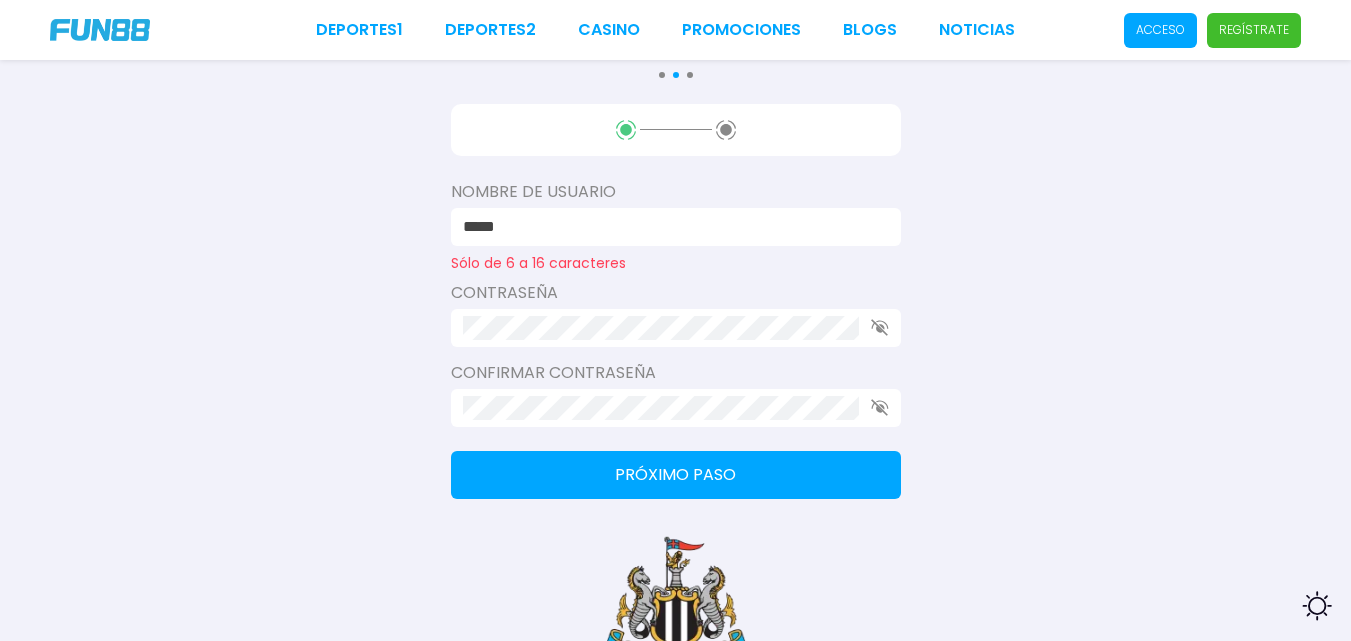 click at bounding box center (676, 408) 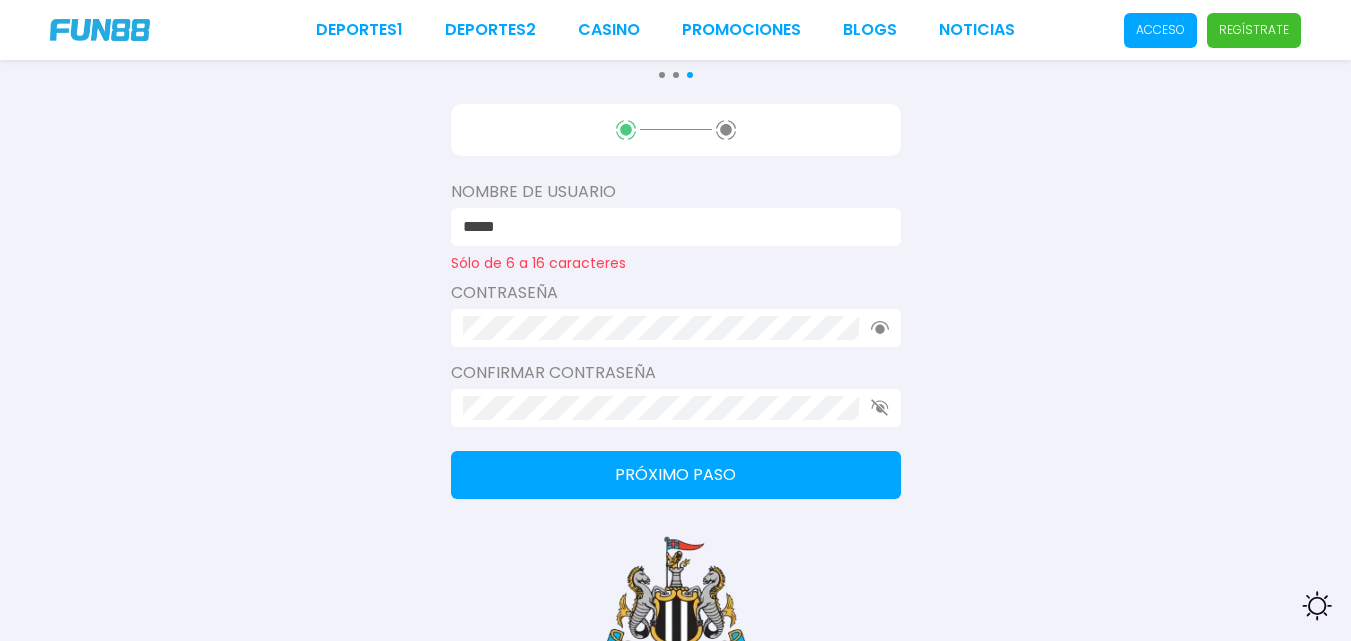 click on "Consulta términos y condiciones Consulta términos y condiciones Nombre de usuario ***** Sólo de 6 a 16 caracteres Contraseña Confirmar contraseña Próximo paso Newcastle United FC" at bounding box center [675, 214] 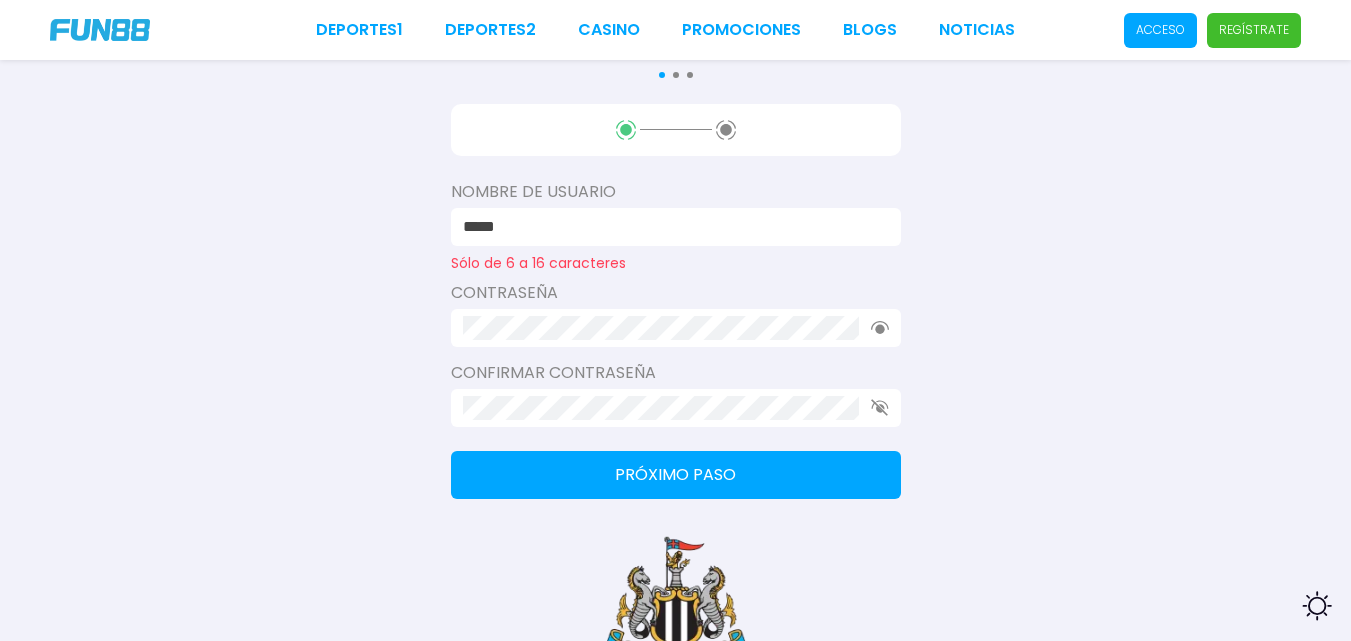 click on "Próximo paso" at bounding box center (676, 475) 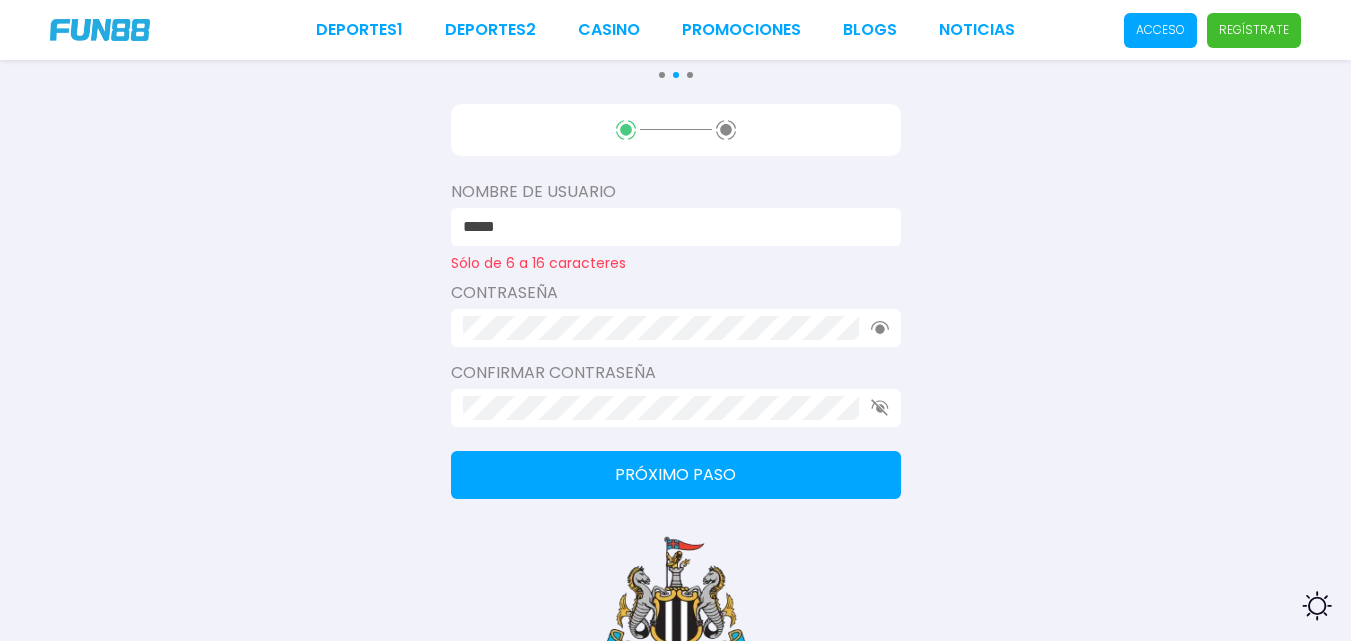 click on "Próximo paso" at bounding box center (676, 475) 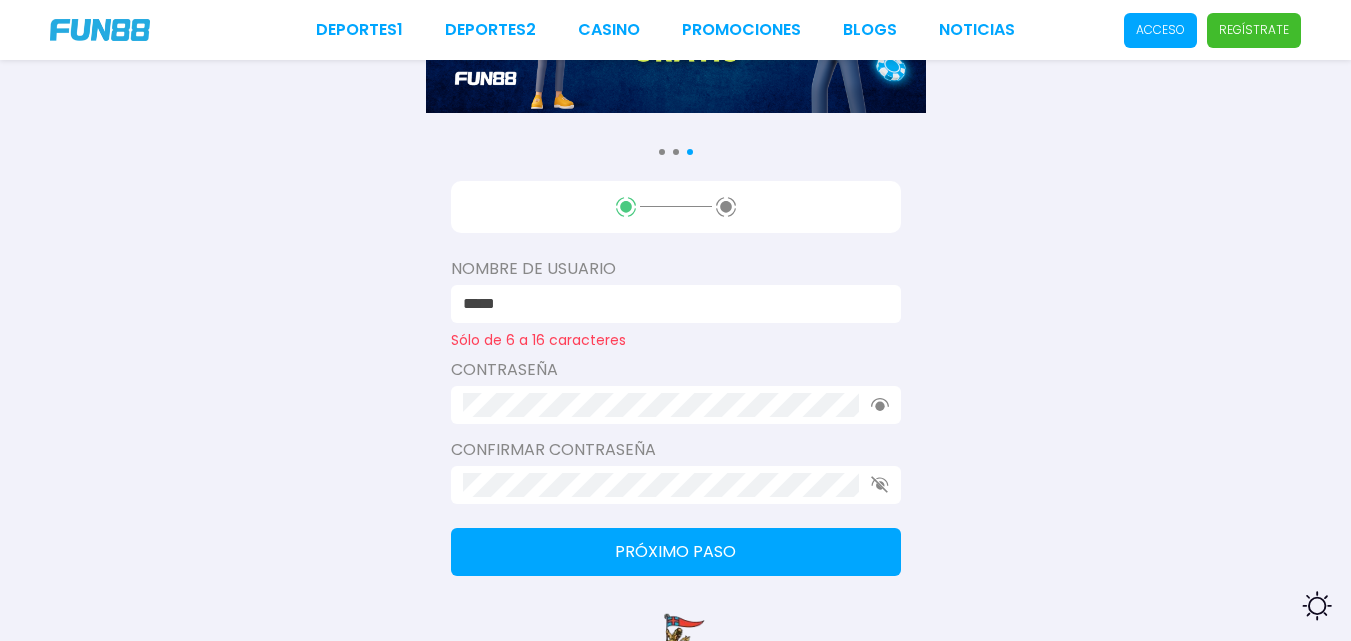 scroll, scrollTop: 206, scrollLeft: 0, axis: vertical 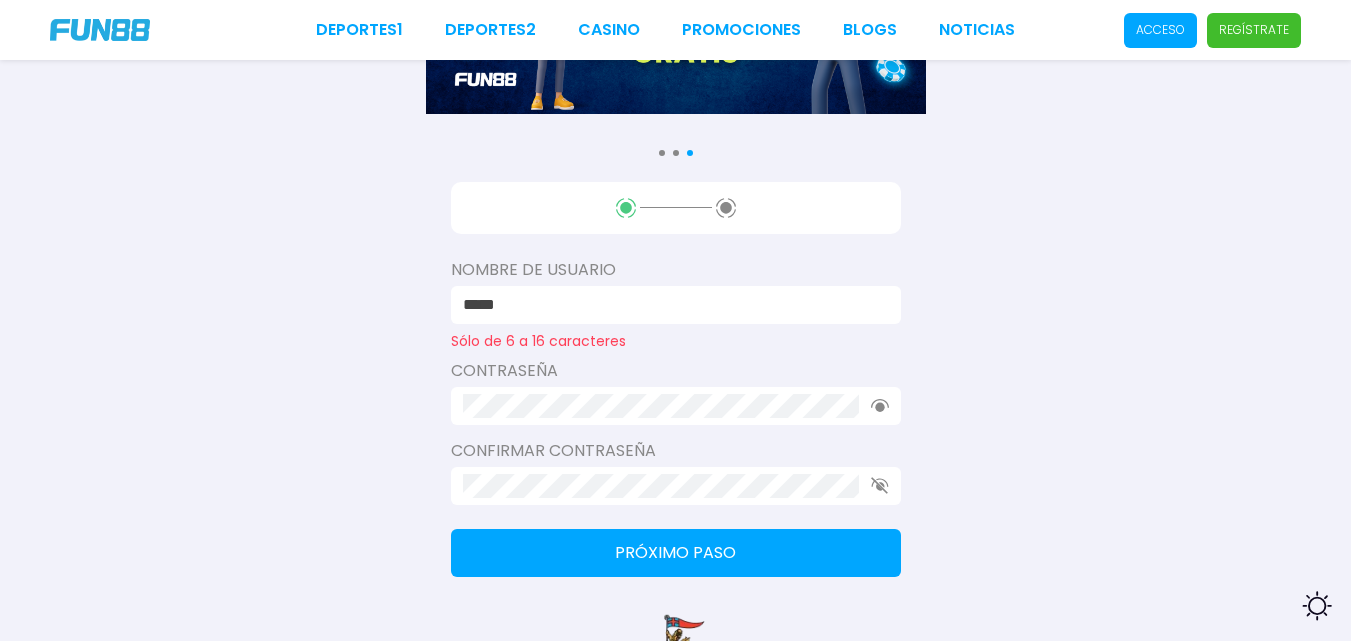 click on "Próximo paso" at bounding box center (676, 553) 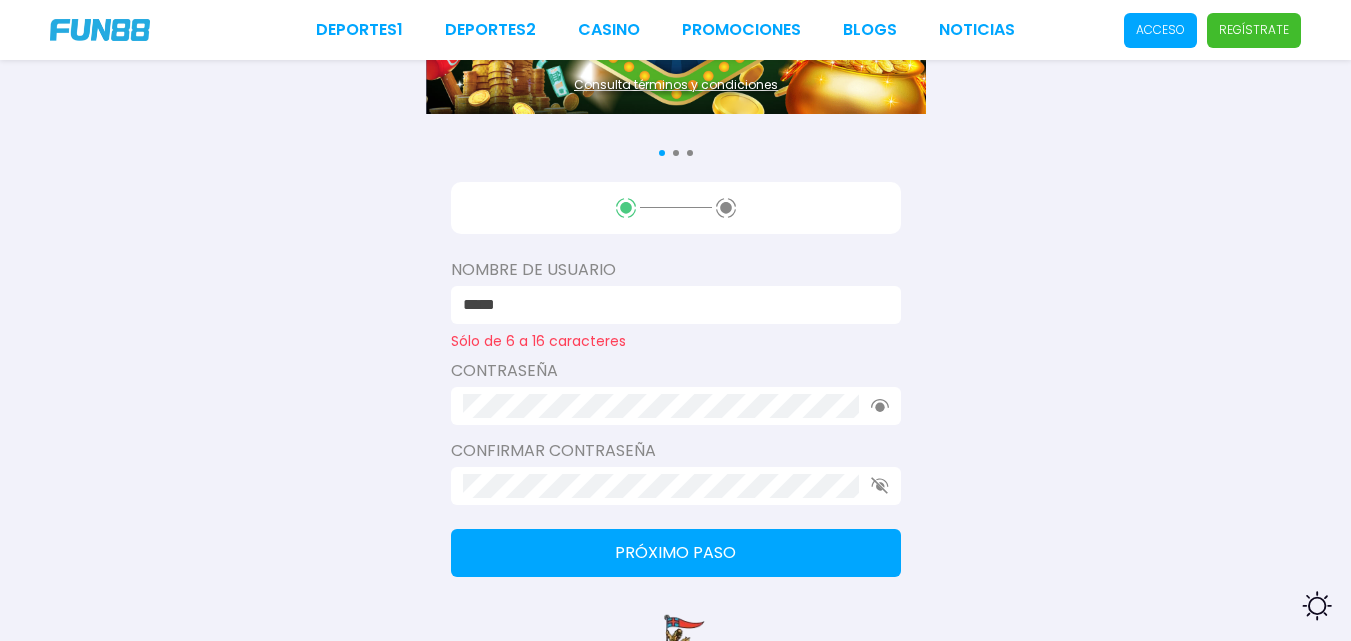 click on "Sólo de 6 a 16 caracteres" at bounding box center (676, 341) 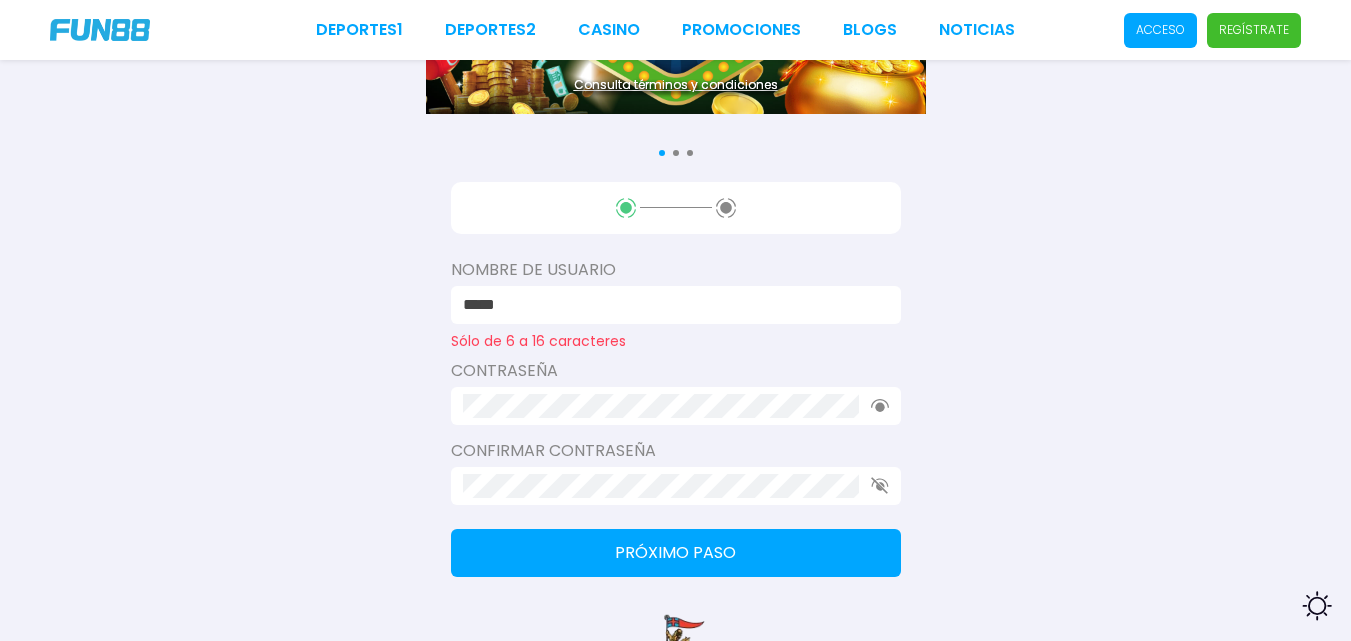 click on "*****" at bounding box center [676, 305] 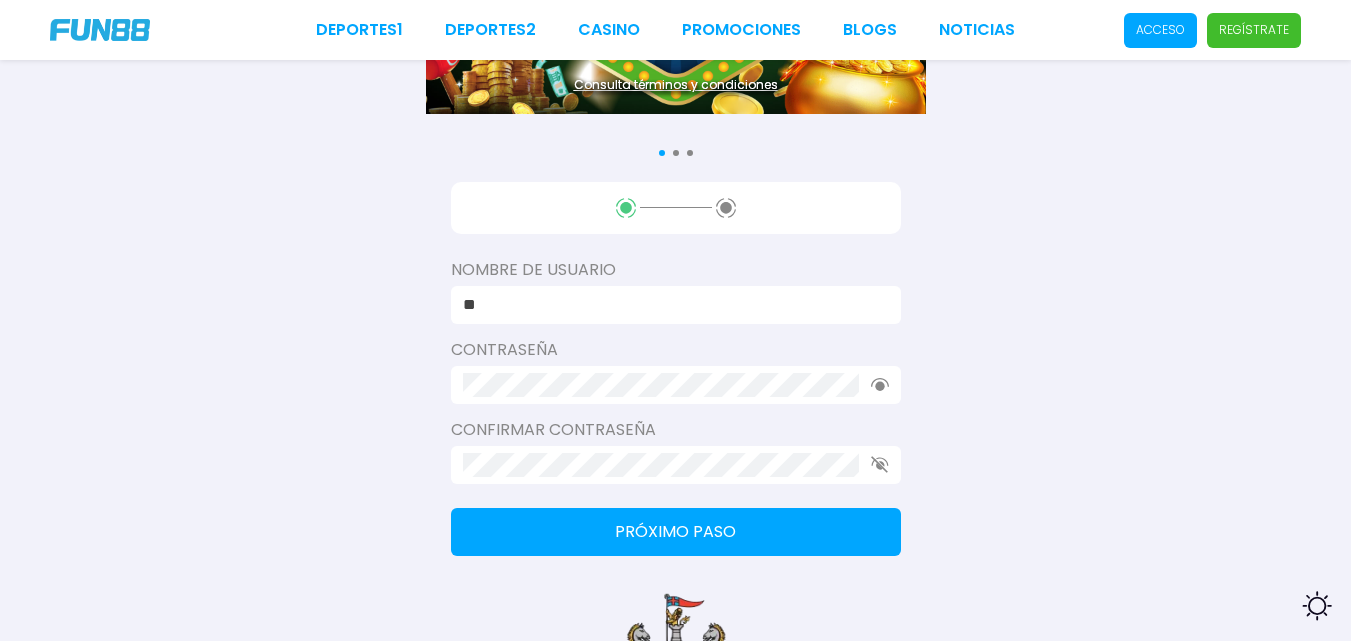 type on "*" 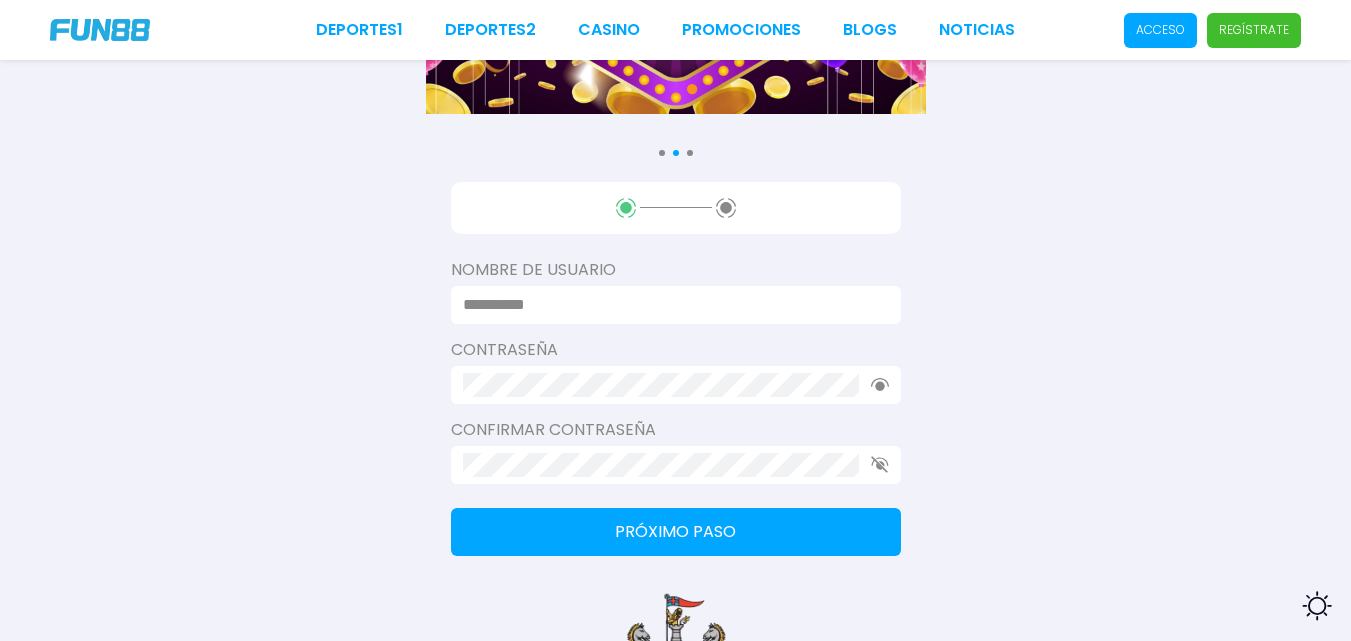 drag, startPoint x: 596, startPoint y: 310, endPoint x: 533, endPoint y: 327, distance: 65.25335 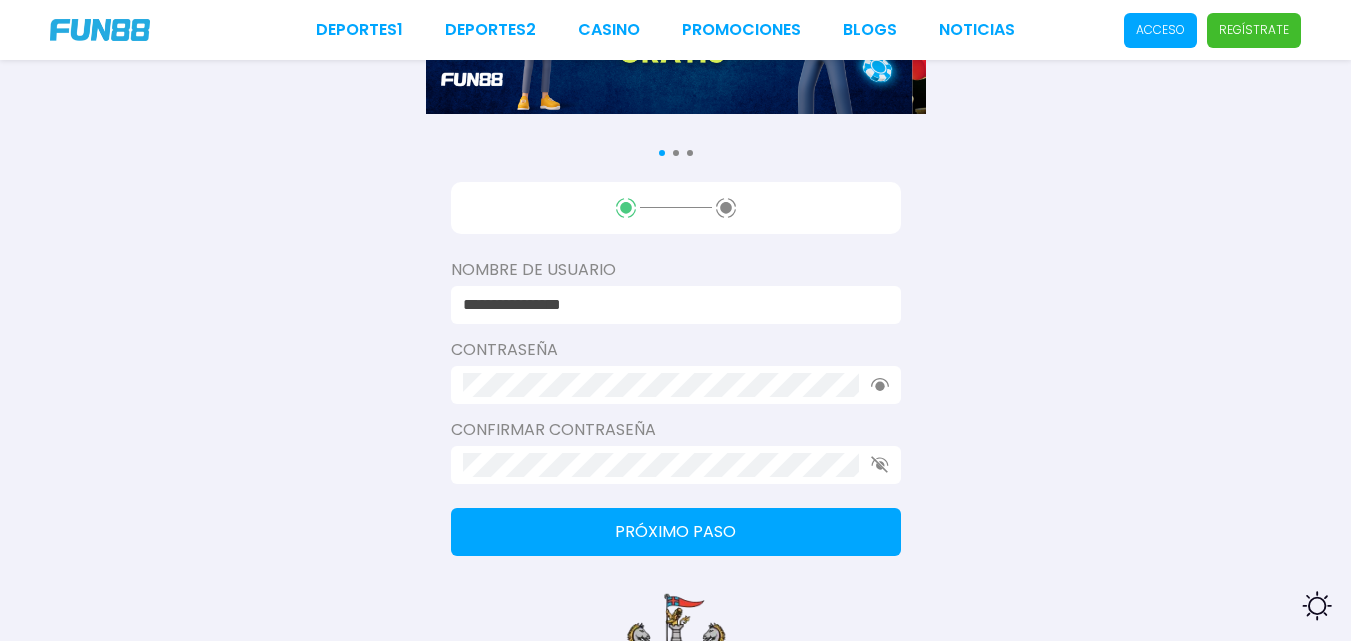 click on "**********" at bounding box center [670, 305] 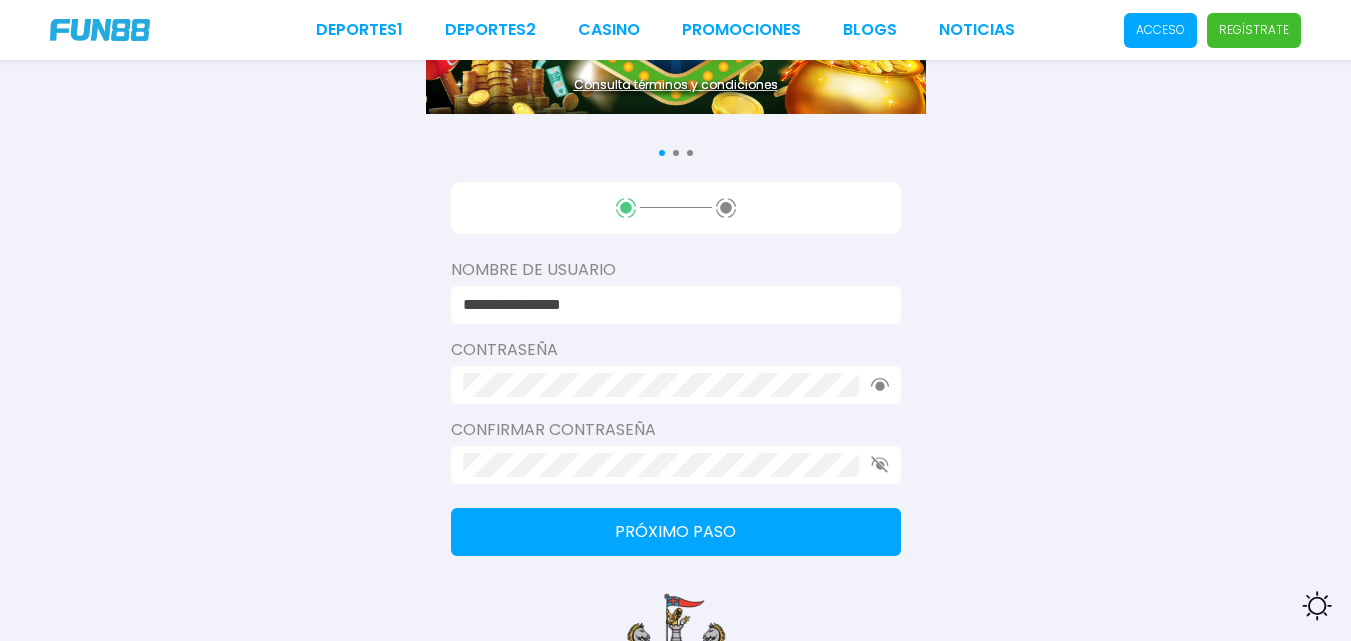 click on "**********" at bounding box center (670, 305) 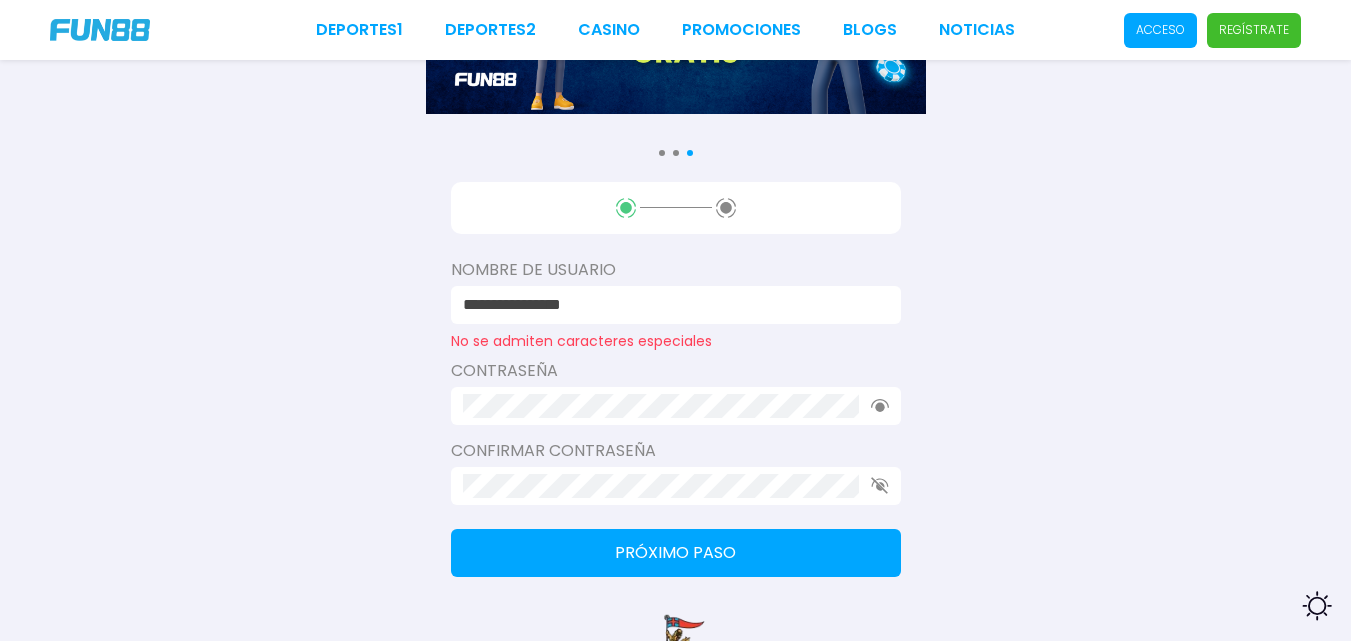 click on "Próximo paso" at bounding box center [676, 553] 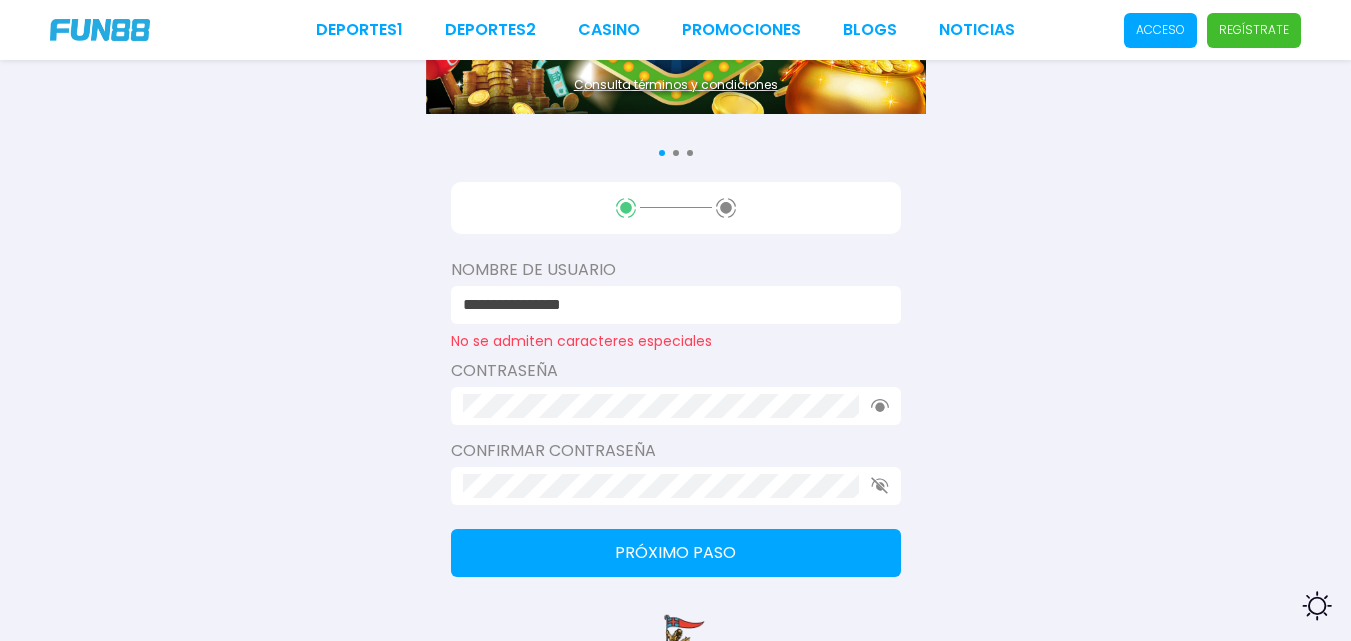click on "**********" at bounding box center (670, 305) 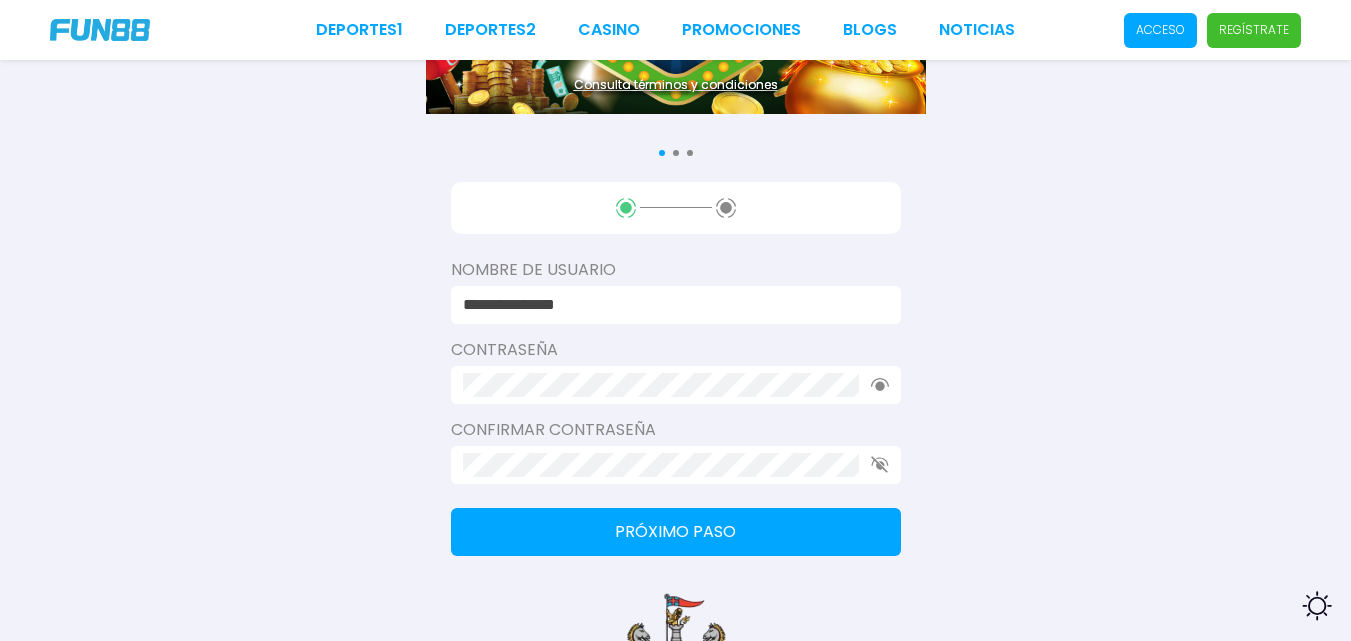 type on "**********" 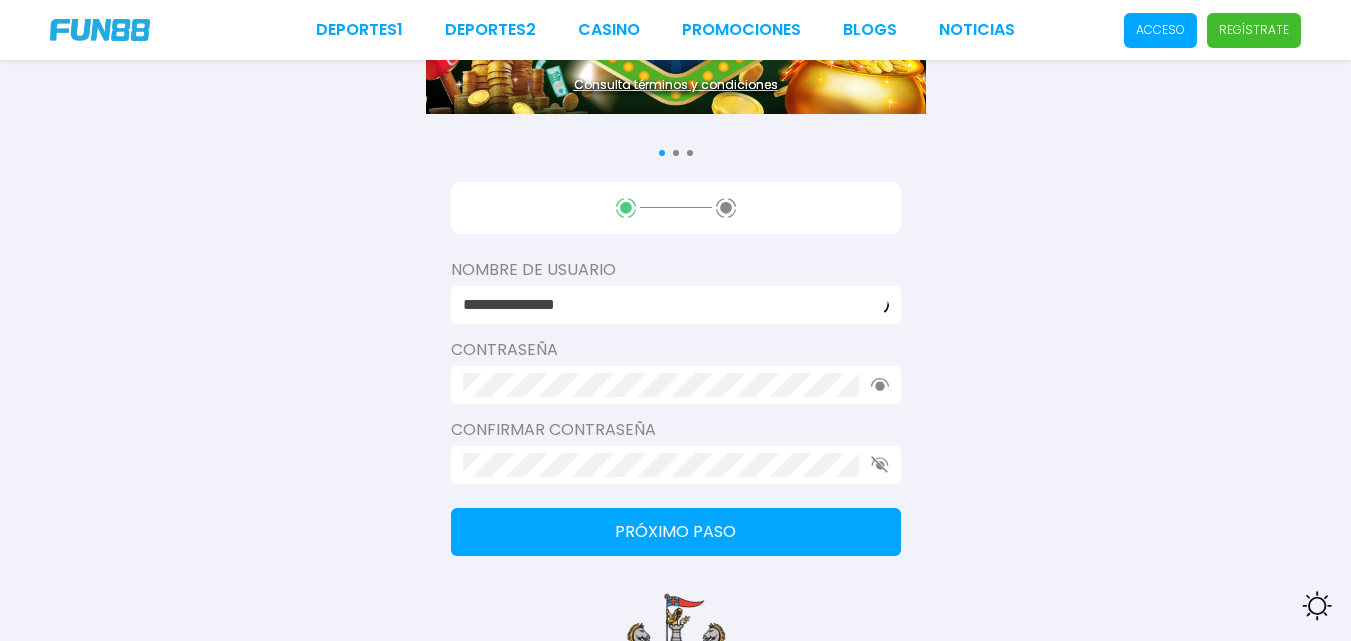 click on "Próximo paso" at bounding box center [676, 532] 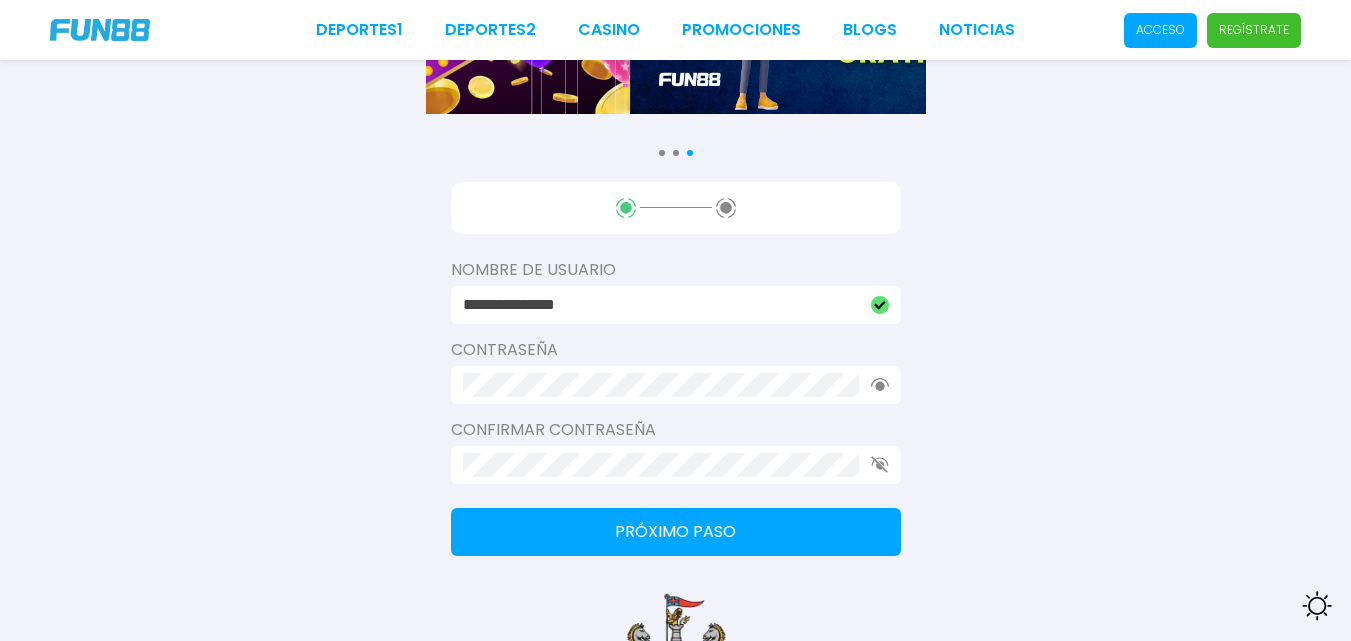 click on "Próximo paso" at bounding box center [676, 532] 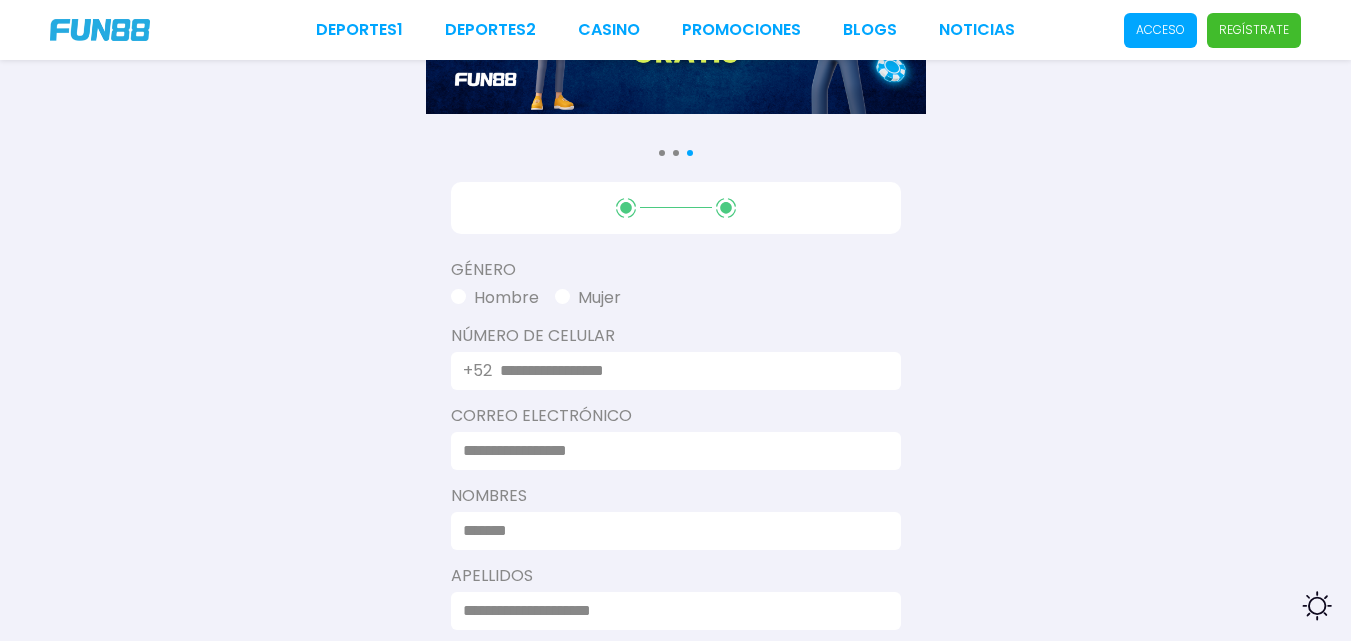 click at bounding box center (688, 371) 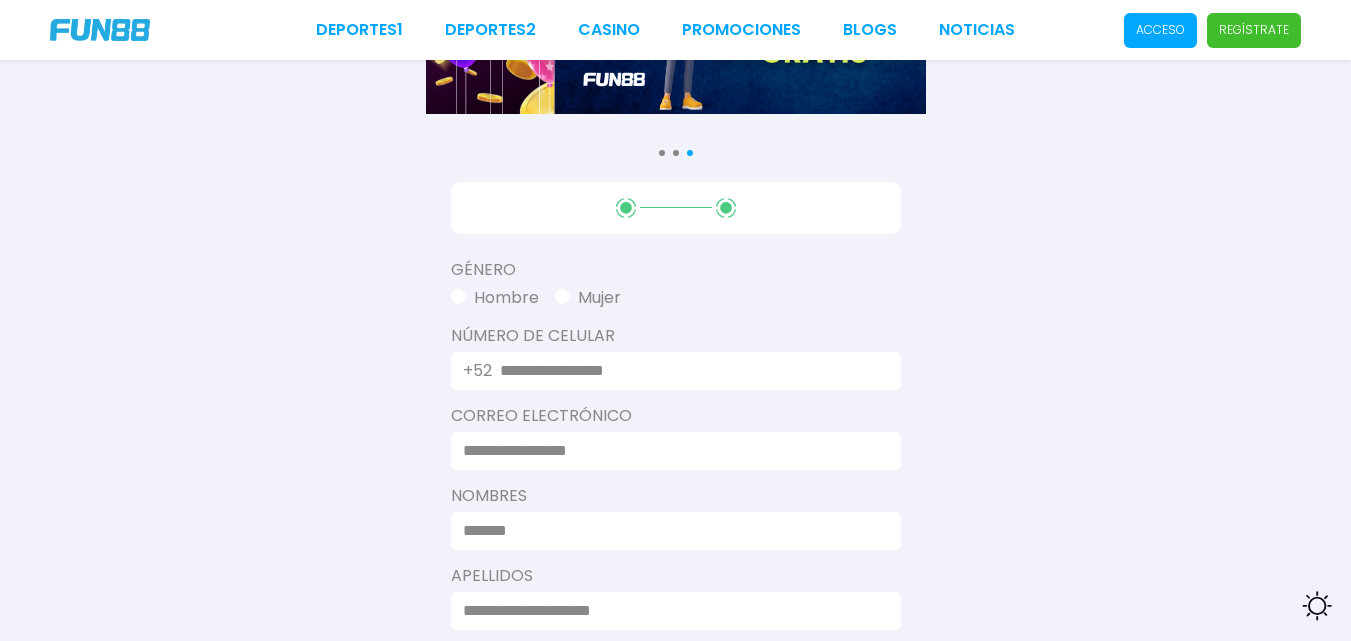 type on "****" 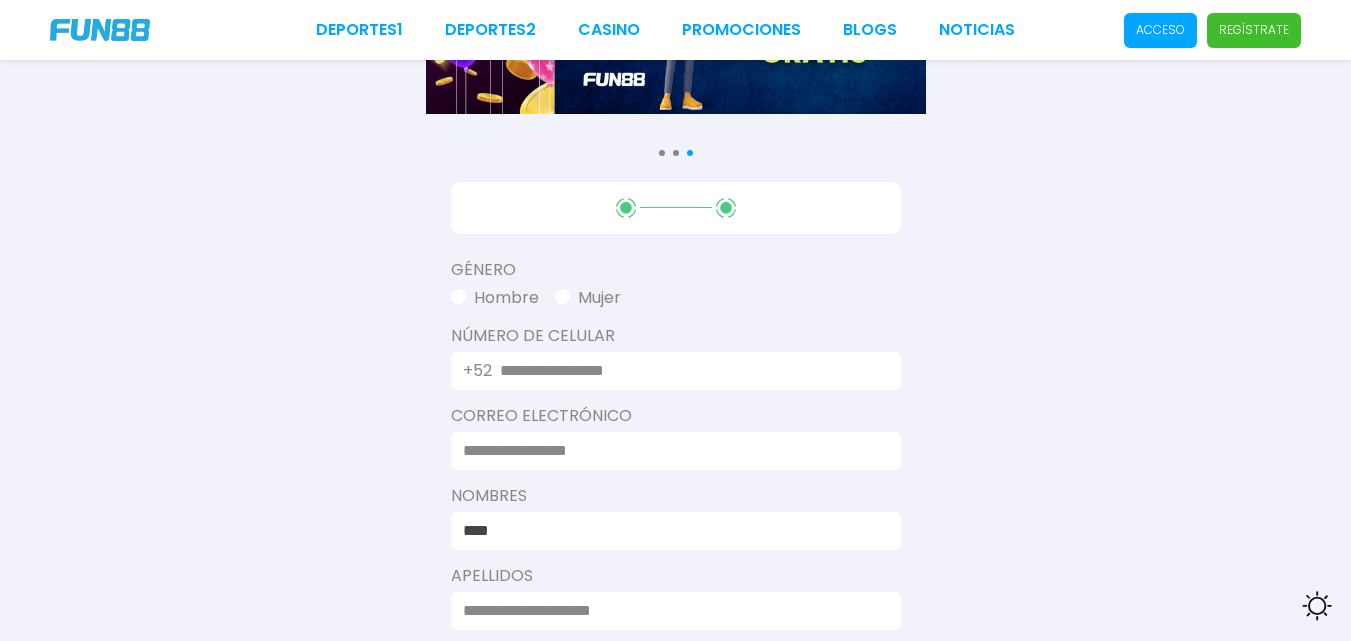 type on "*" 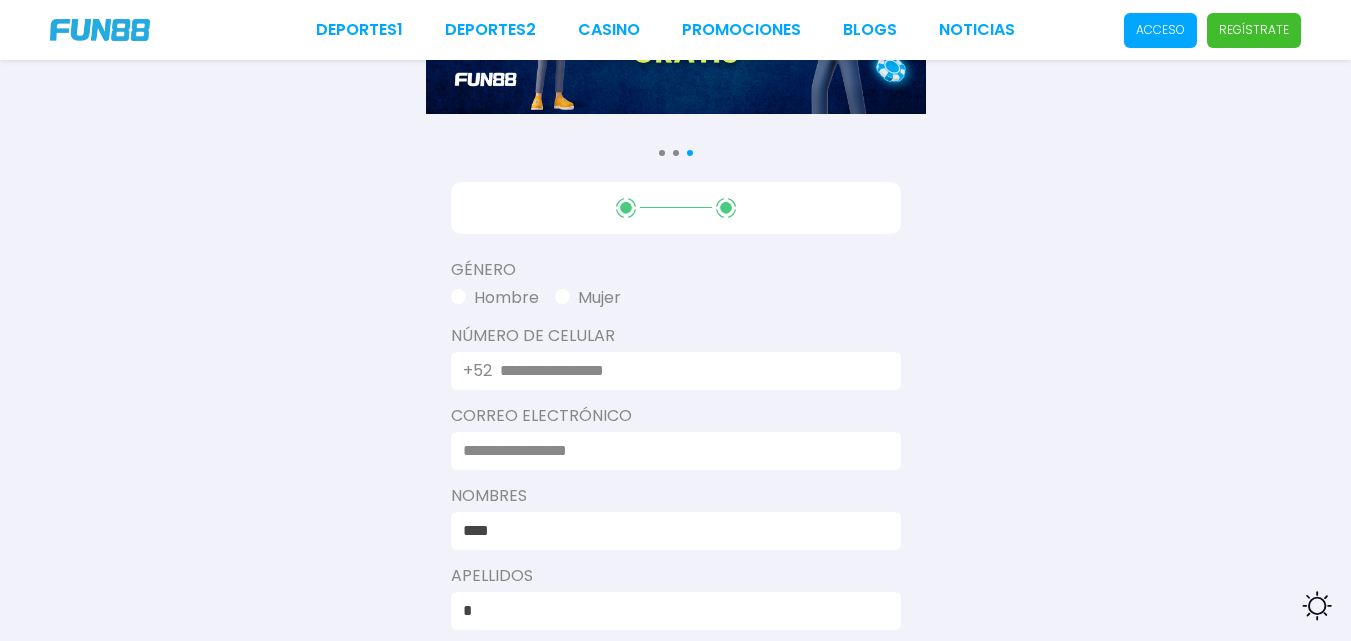 click on "+52" at bounding box center [676, 371] 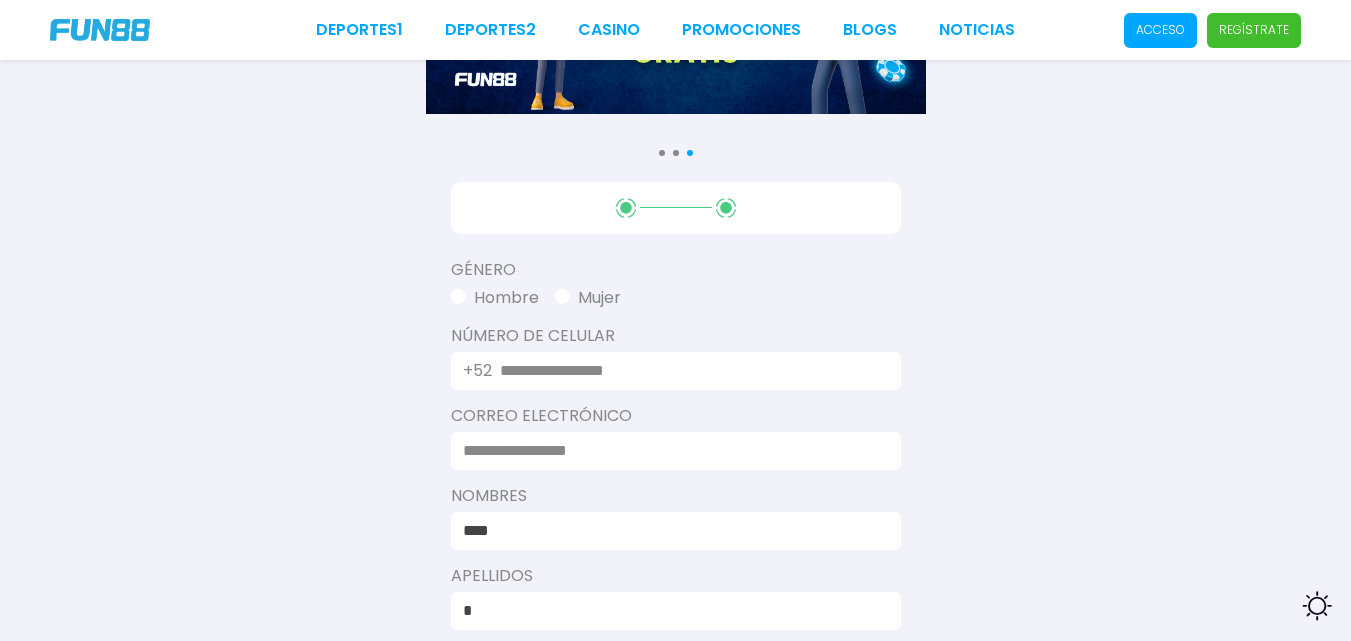 click at bounding box center (688, 371) 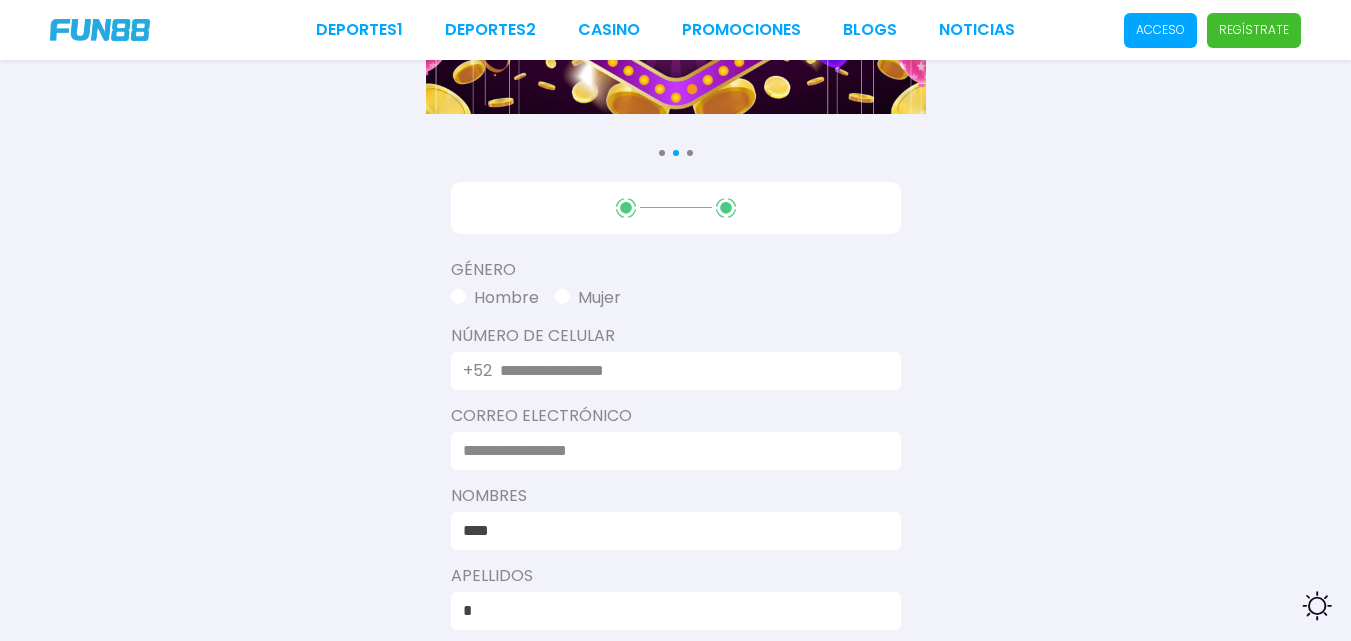 click on "Número De Celular +52" 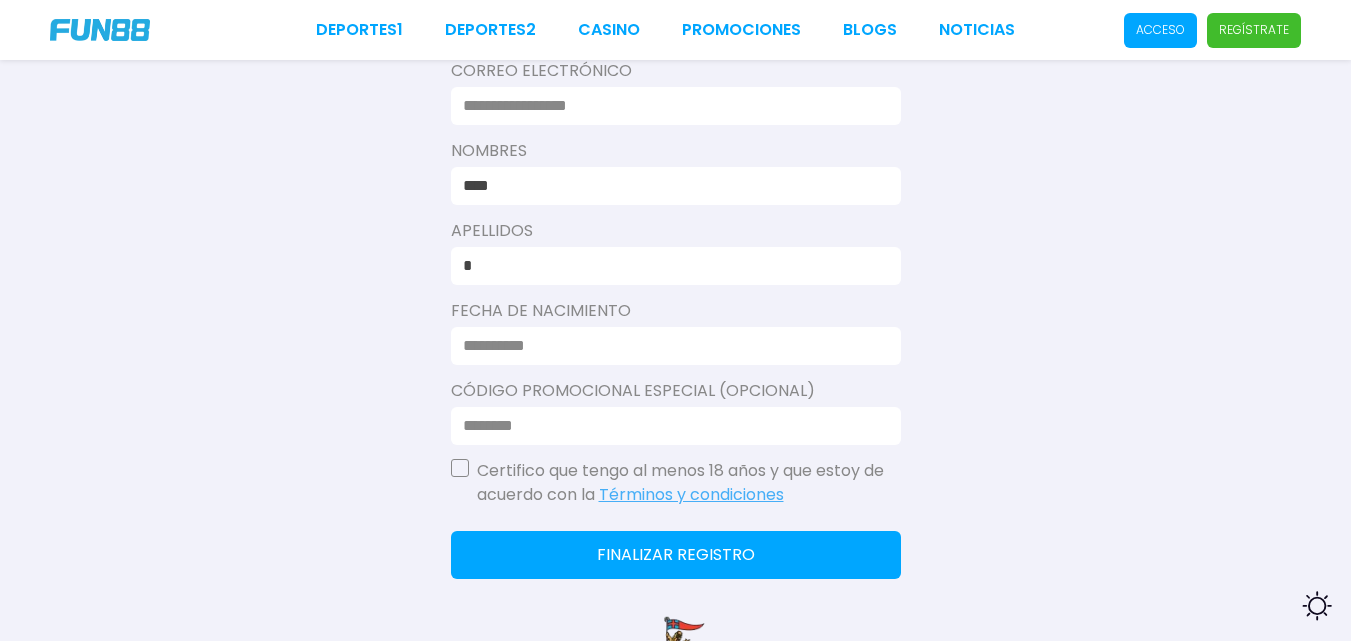 scroll, scrollTop: 562, scrollLeft: 0, axis: vertical 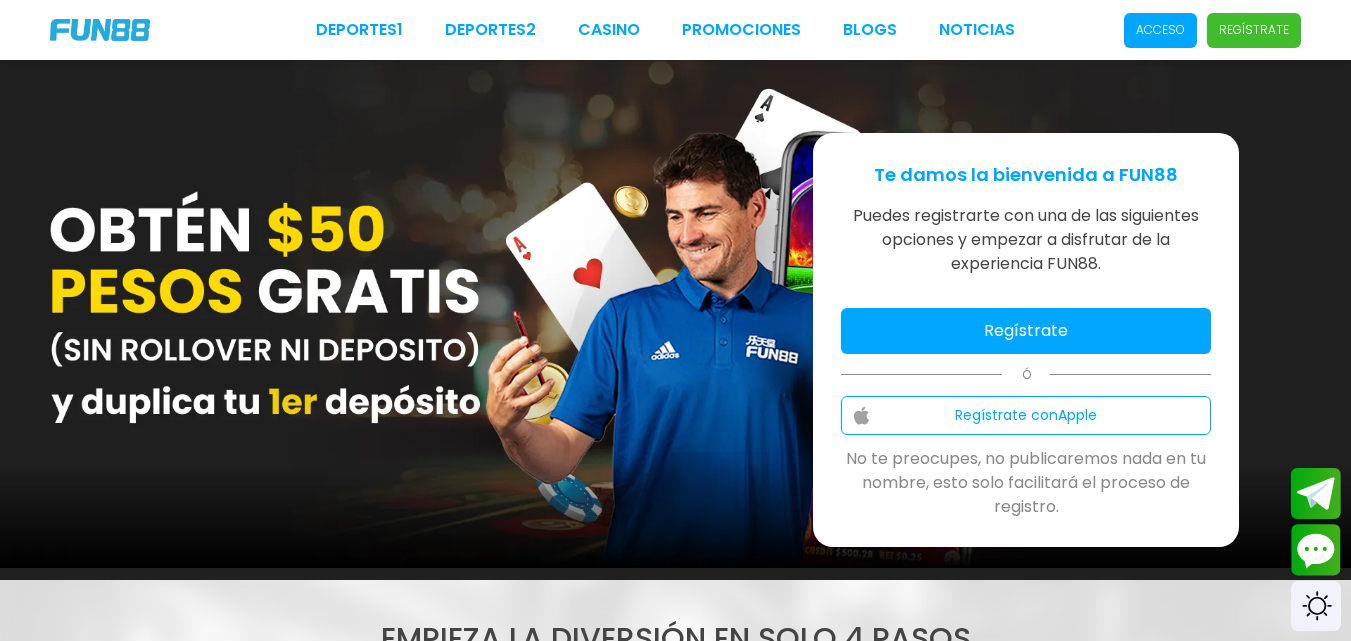 click on "Deportes  1 Deportes  2 CASINO Promociones BLOGS NOTICIAS Acceso Regístrate" at bounding box center [675, 30] 